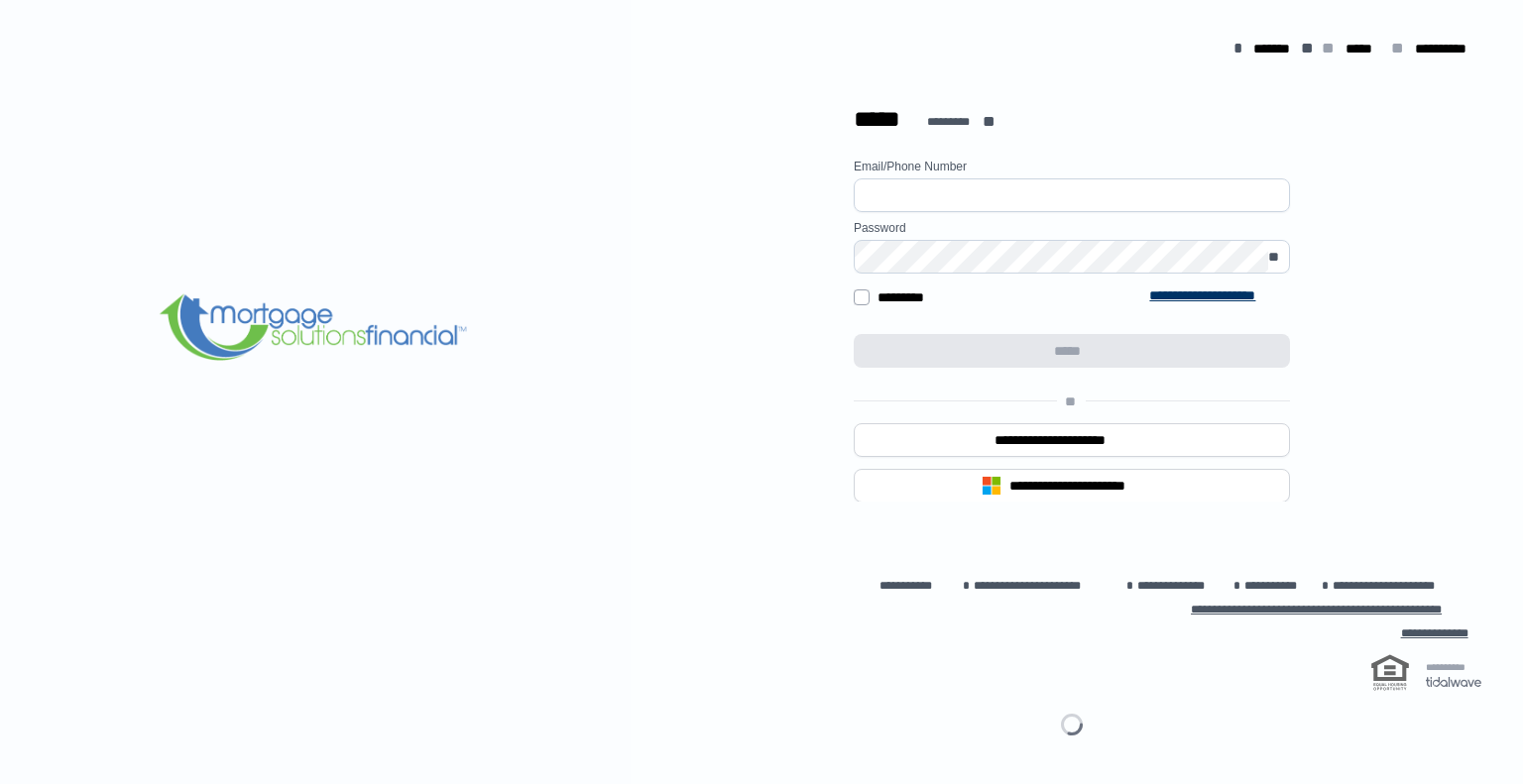 scroll, scrollTop: 0, scrollLeft: 0, axis: both 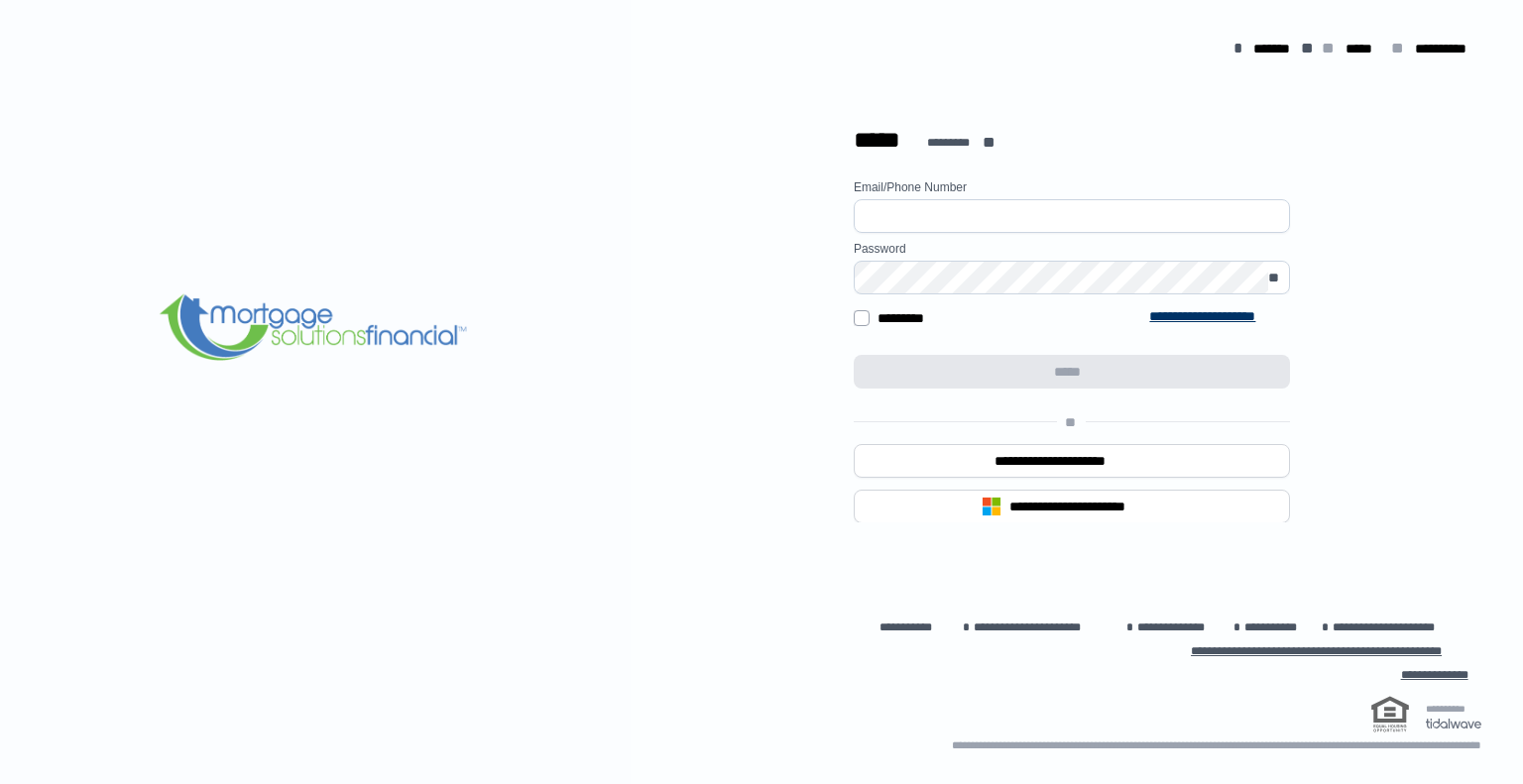 type on "**********" 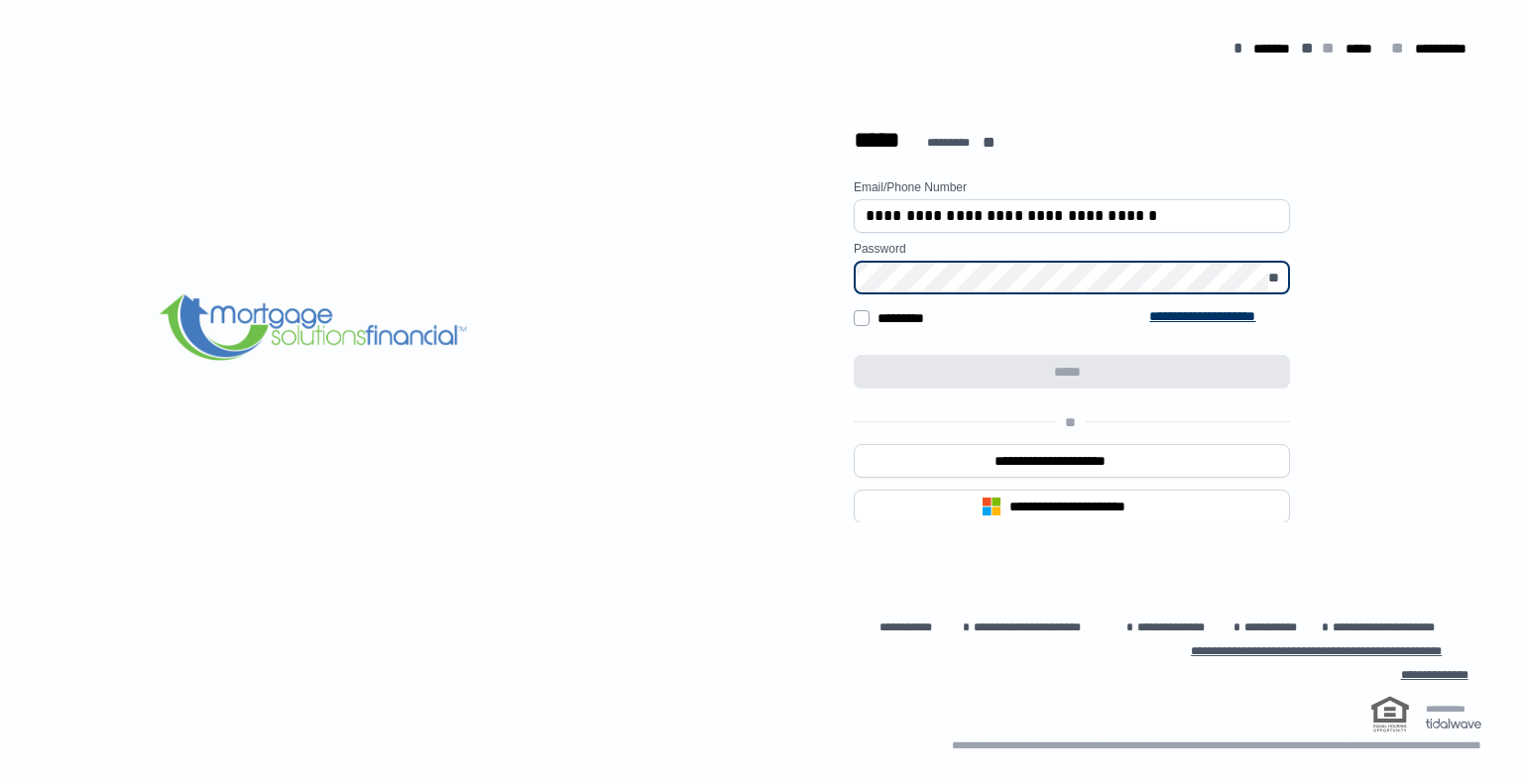 click at bounding box center [1001, 342] 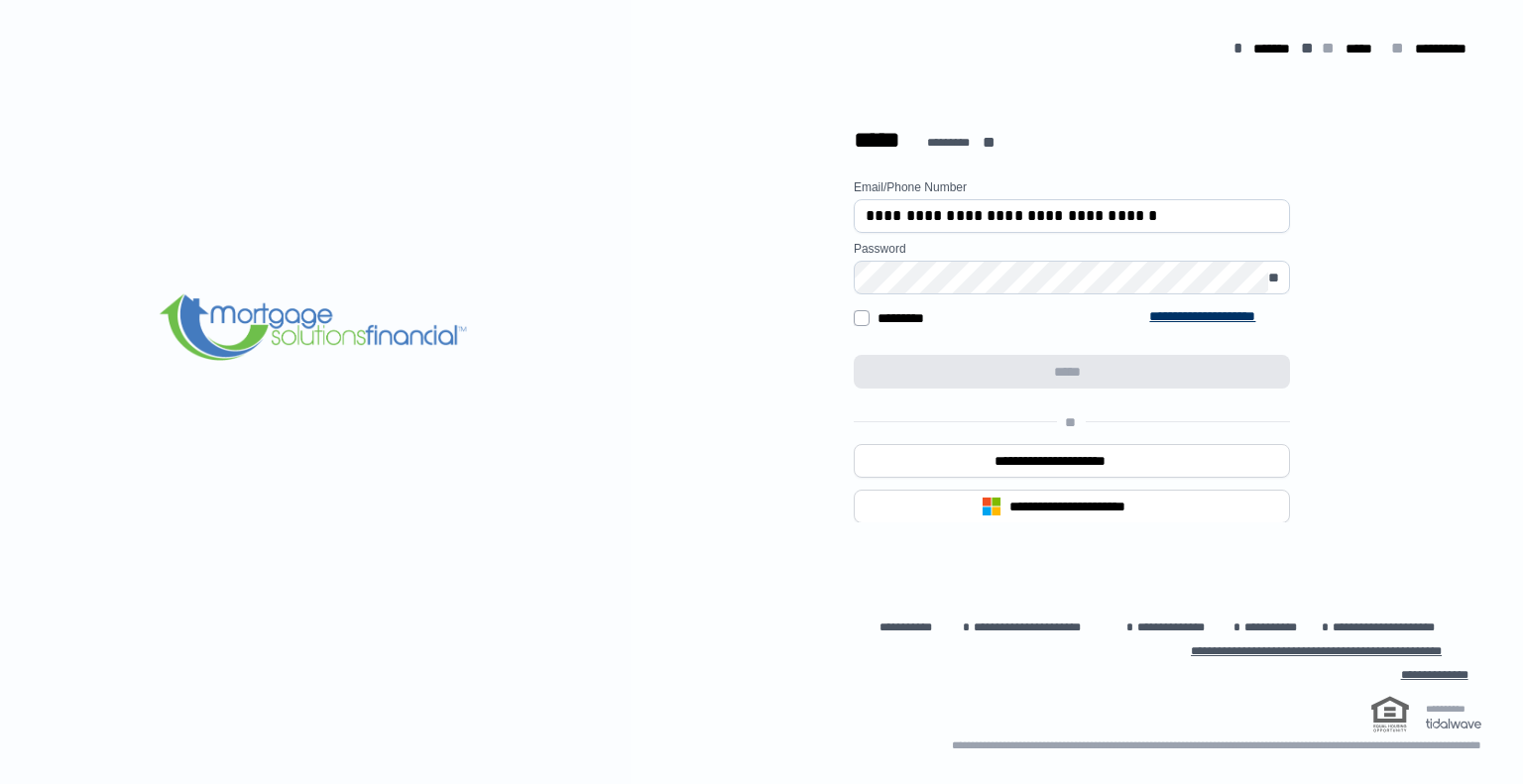 click on "*****" at bounding box center [1072, 372] 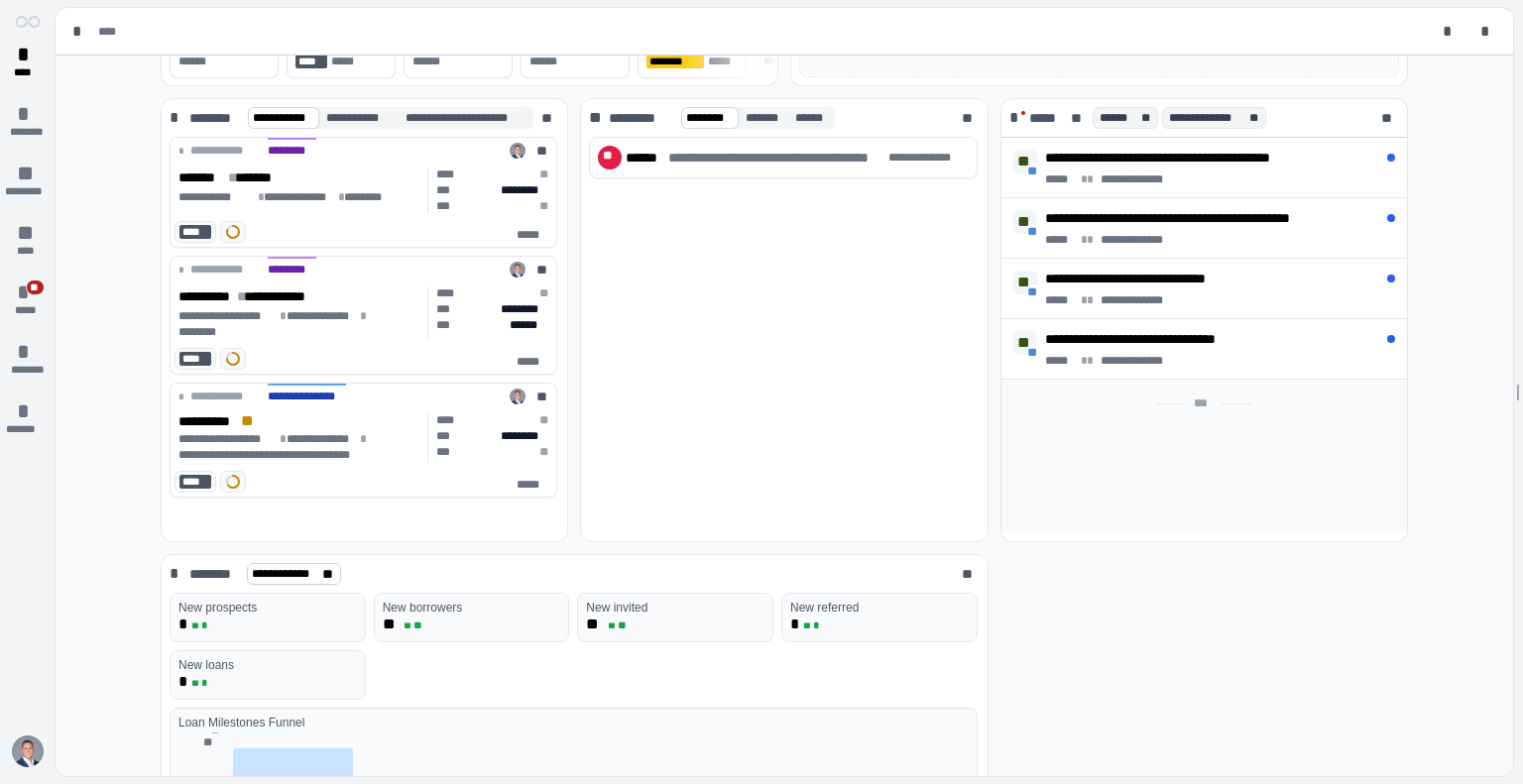 scroll, scrollTop: 0, scrollLeft: 0, axis: both 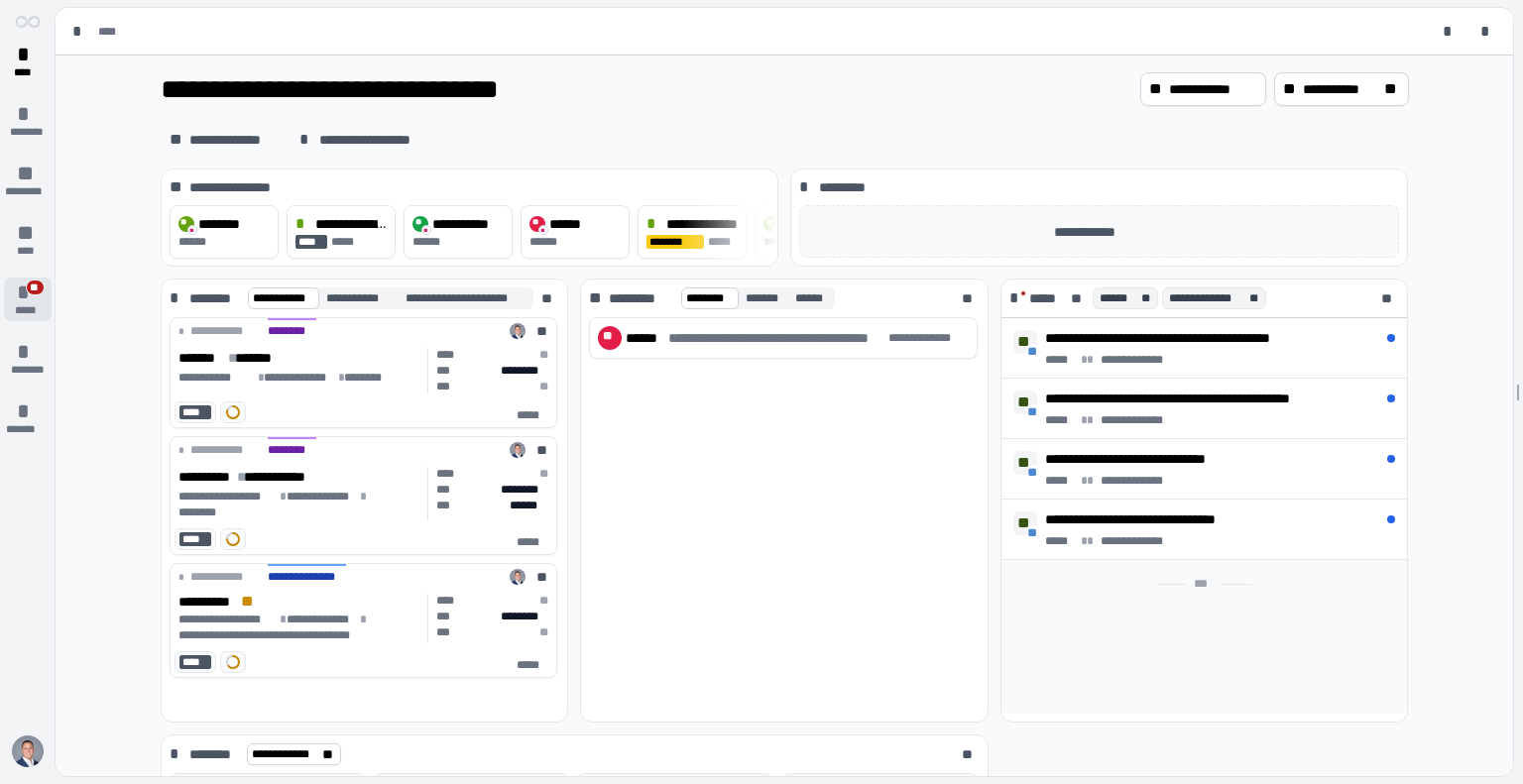 click on "*" at bounding box center [28, 292] 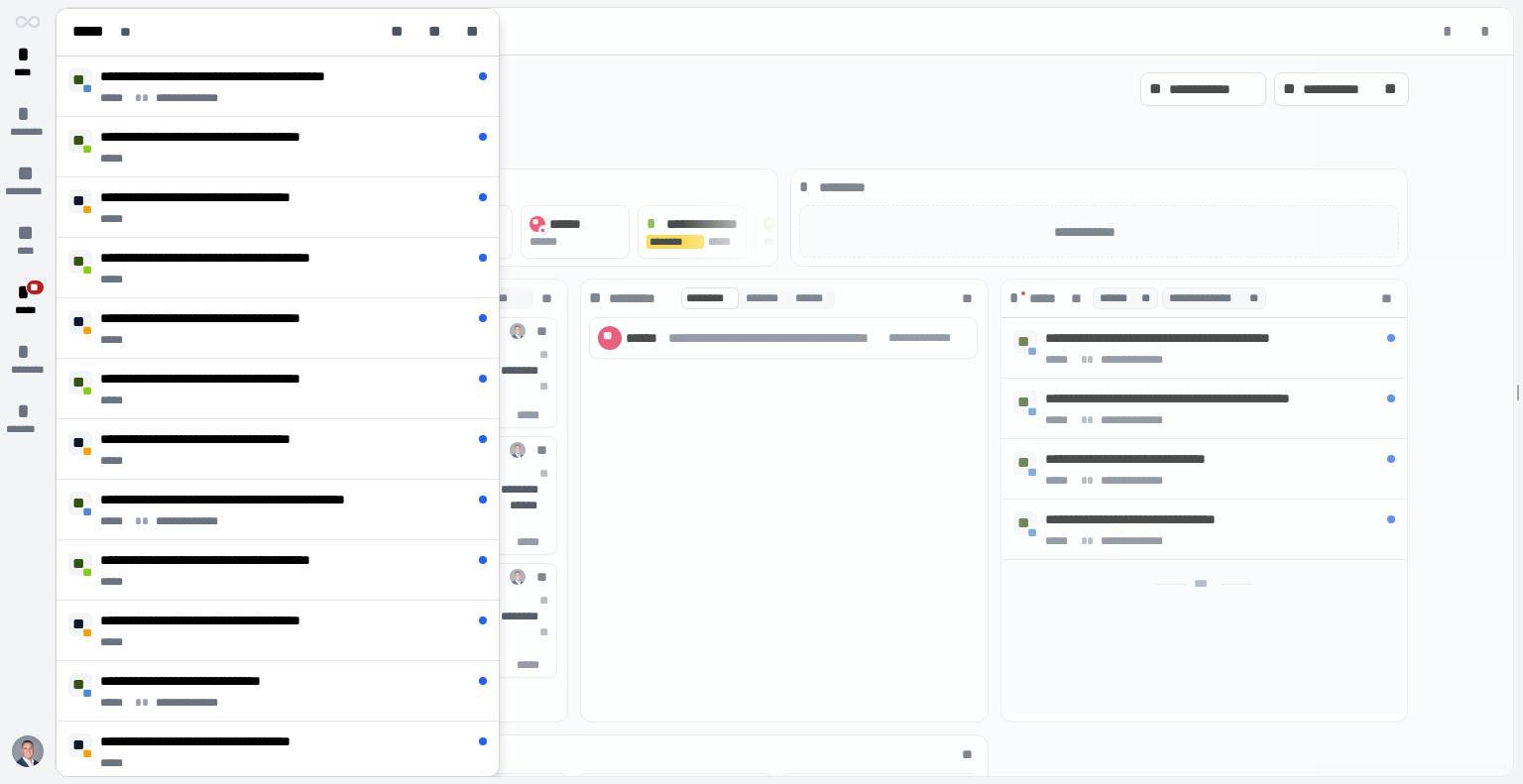 click at bounding box center (785, 392) 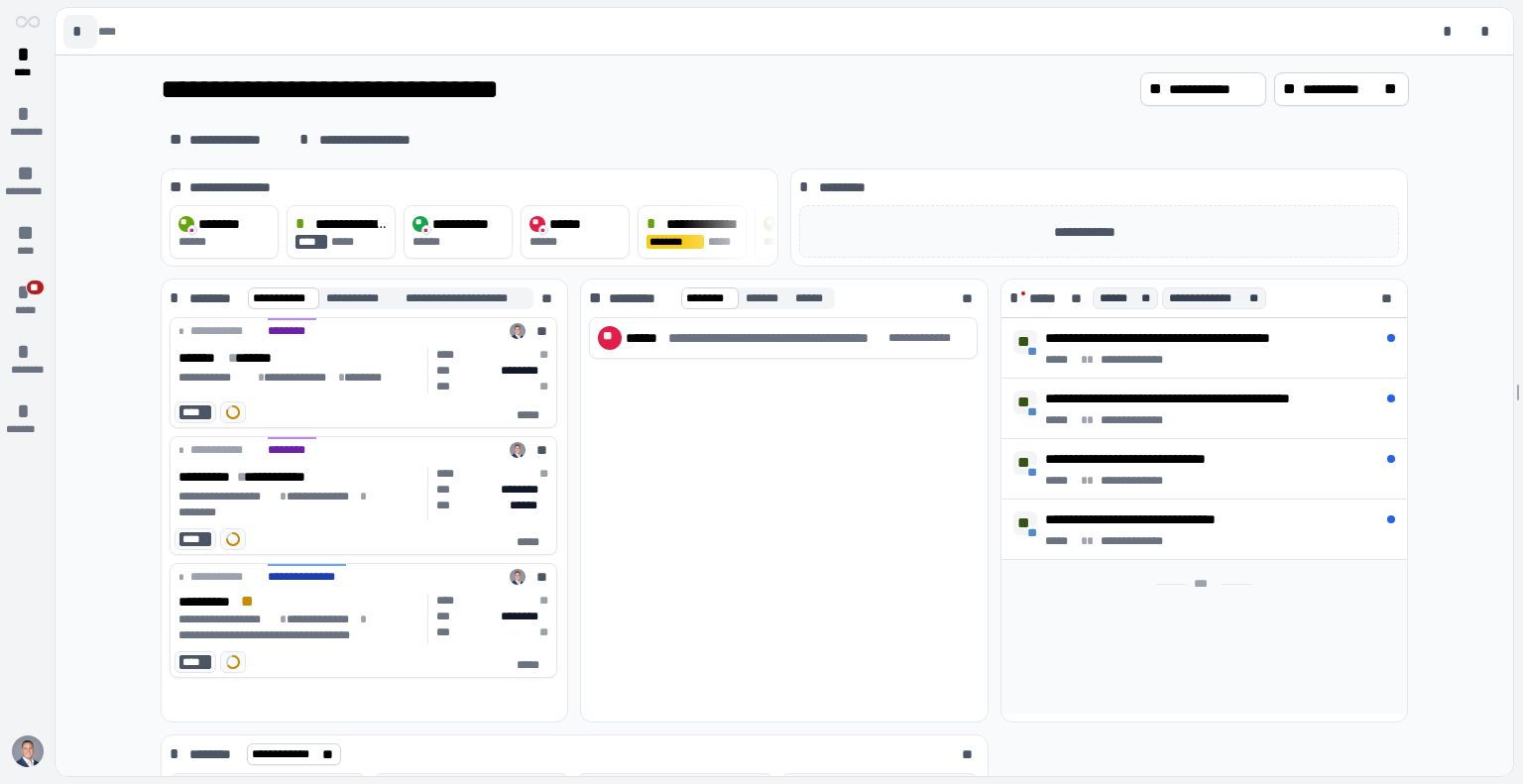 click on "*" at bounding box center [80, 32] 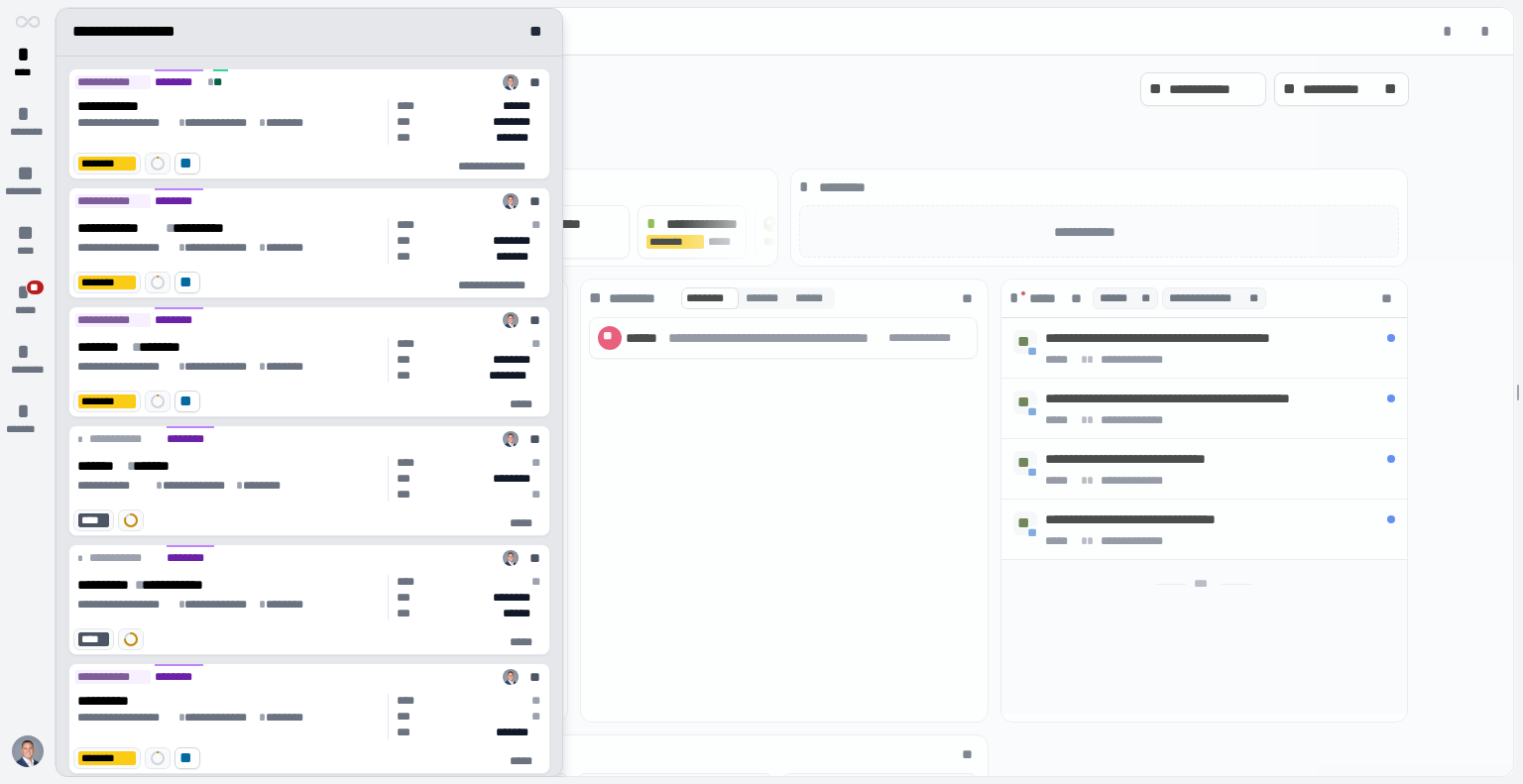 click on "**********" at bounding box center (309, 33) 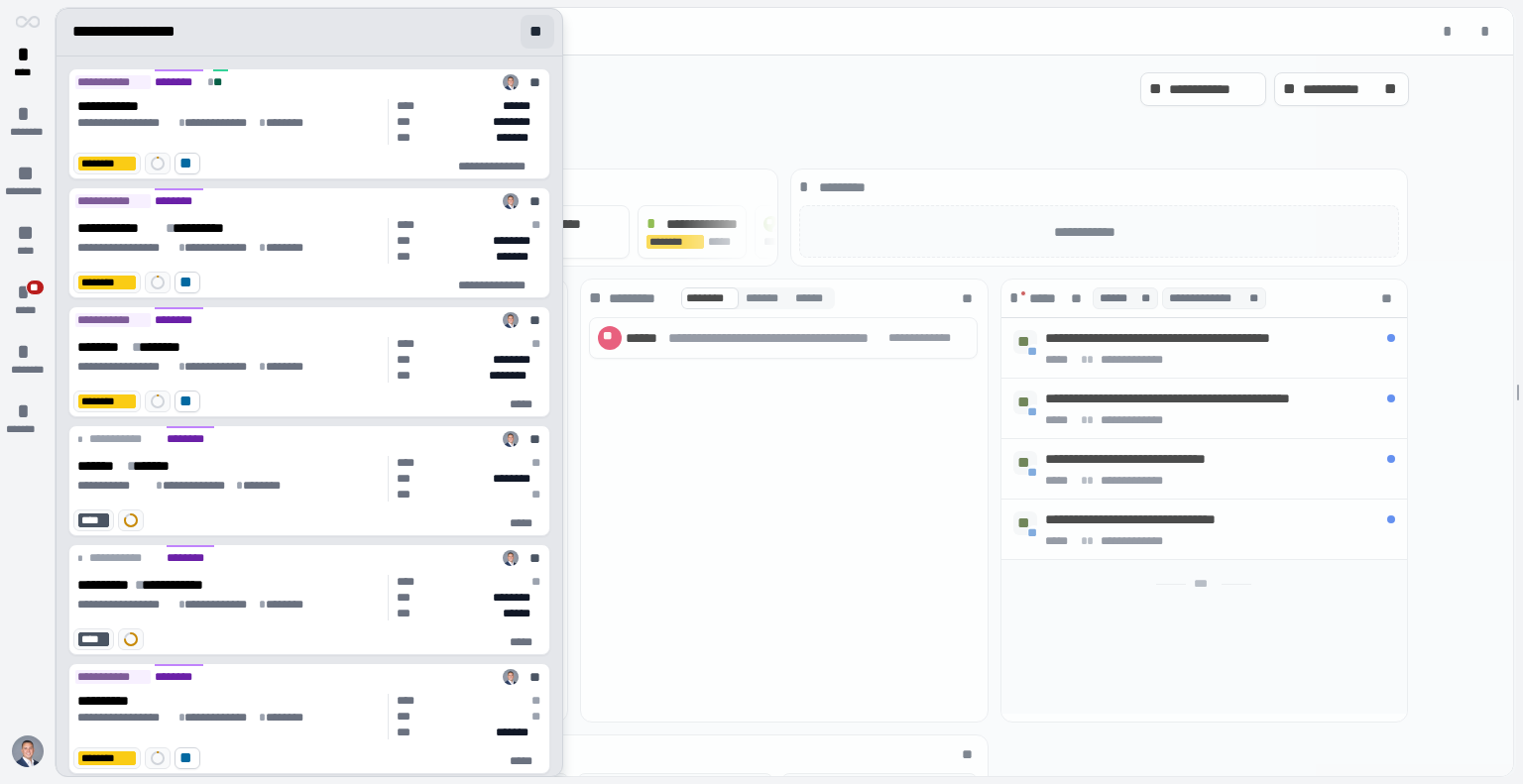 click on "**" at bounding box center (537, 32) 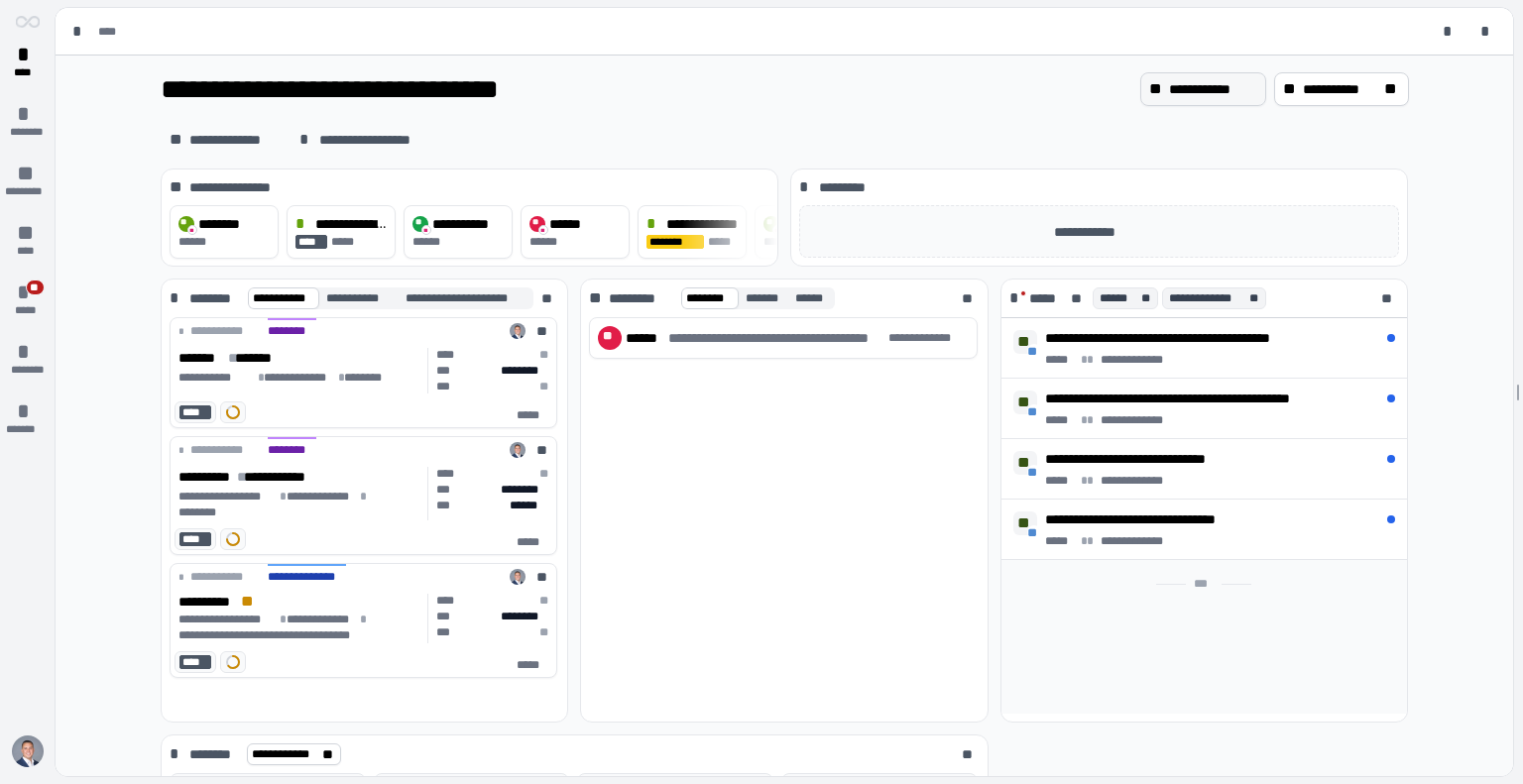 click on "**********" at bounding box center (1213, 89) 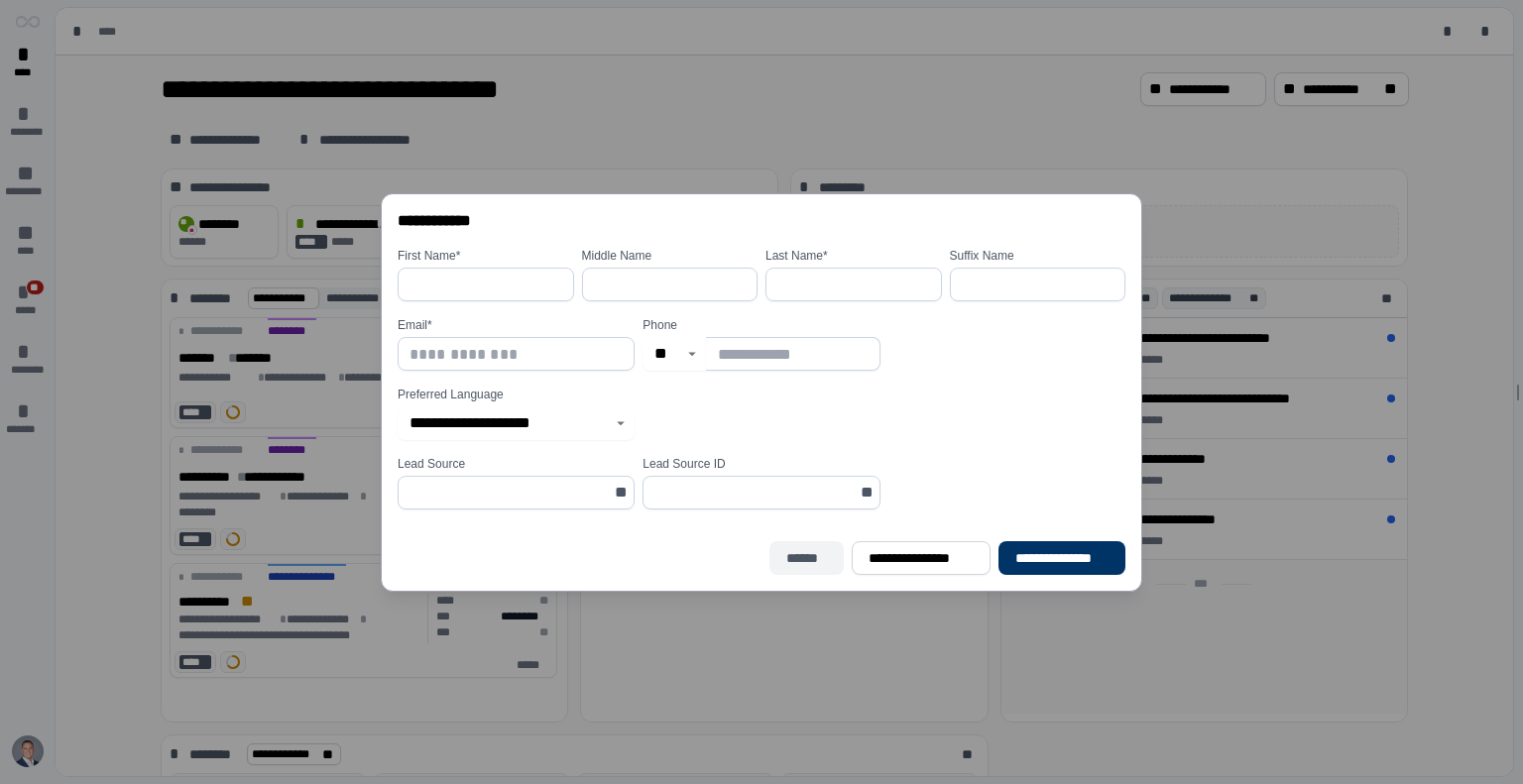 click on "******" at bounding box center [807, 558] 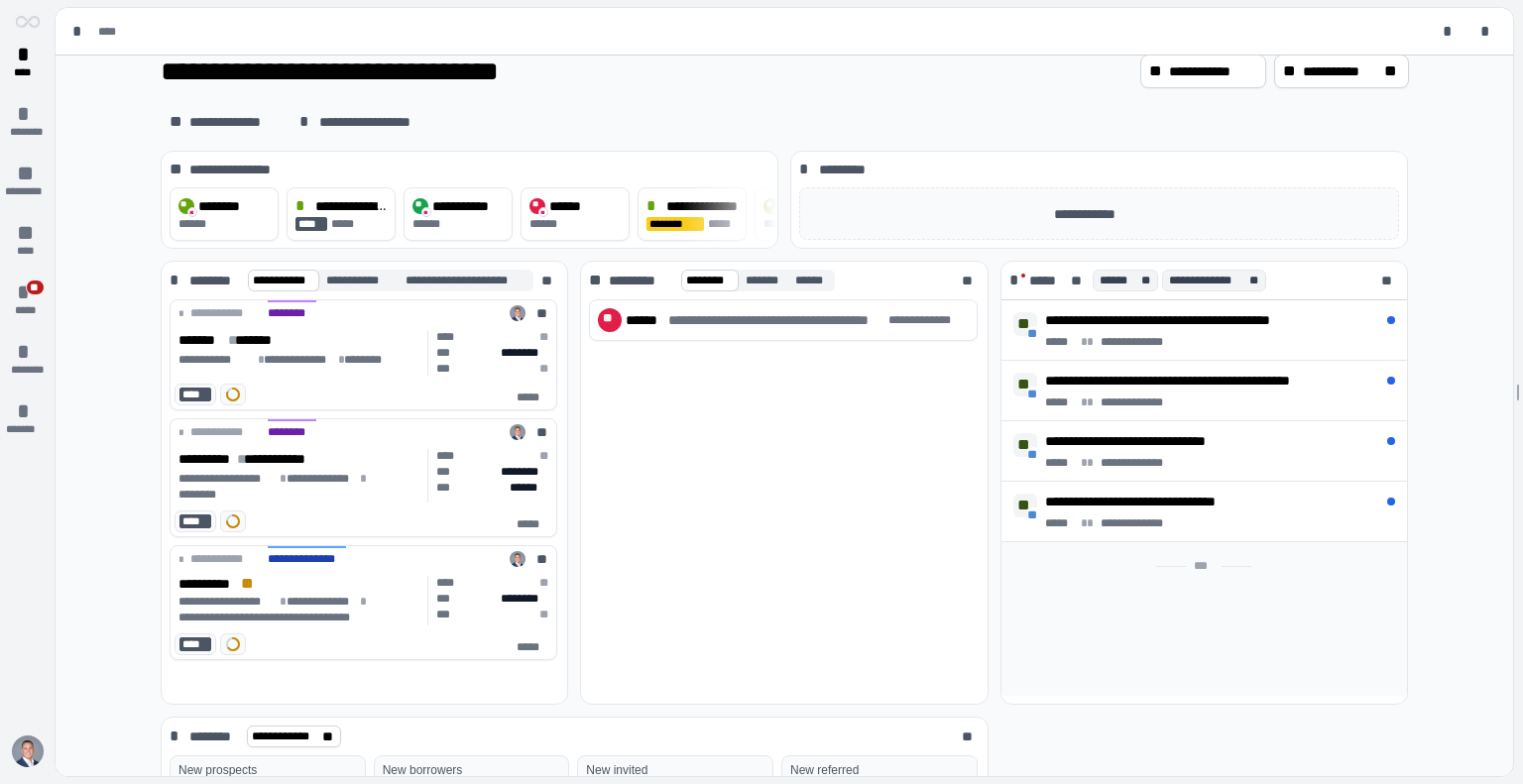 scroll, scrollTop: 0, scrollLeft: 0, axis: both 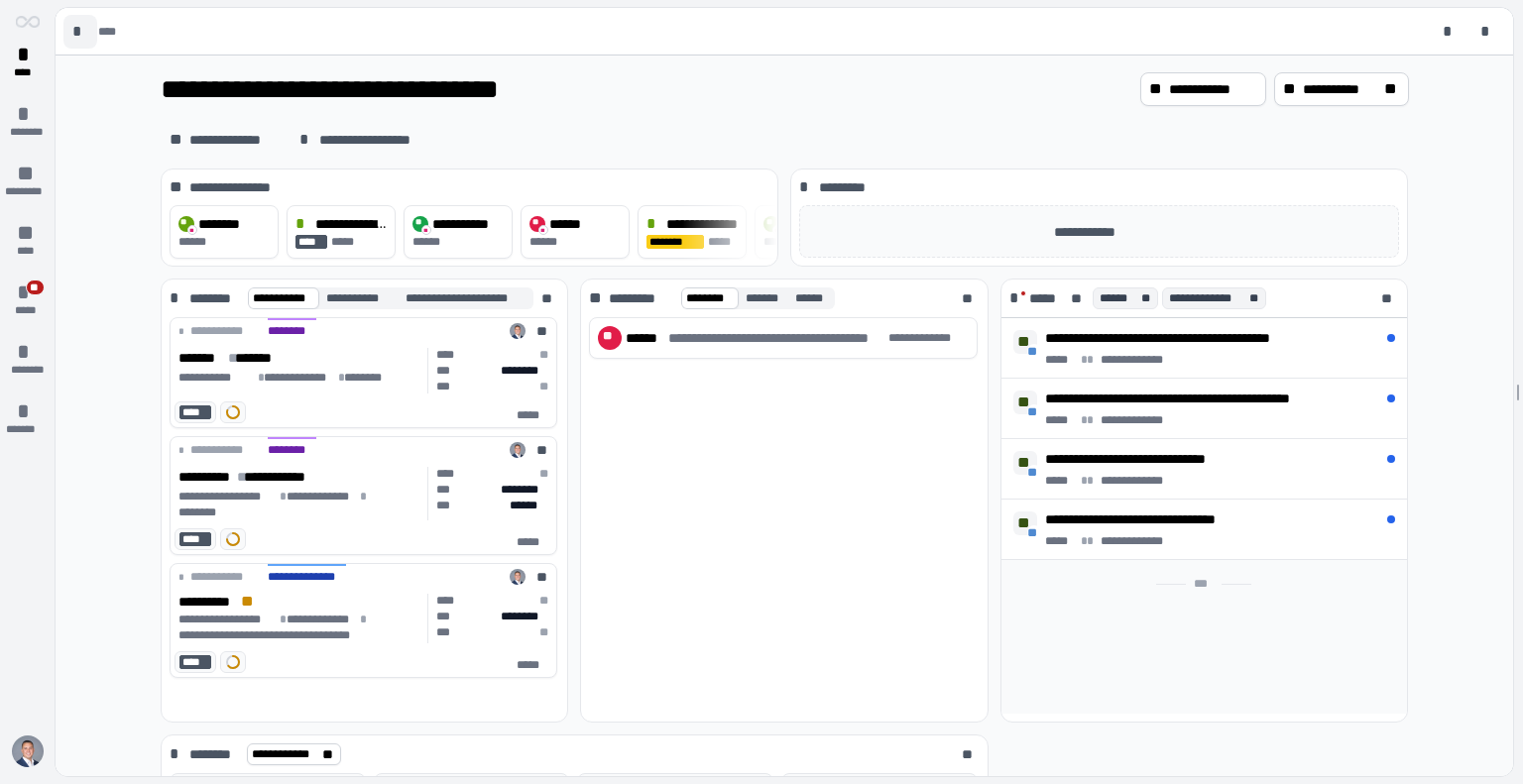 click on "*" at bounding box center [80, 32] 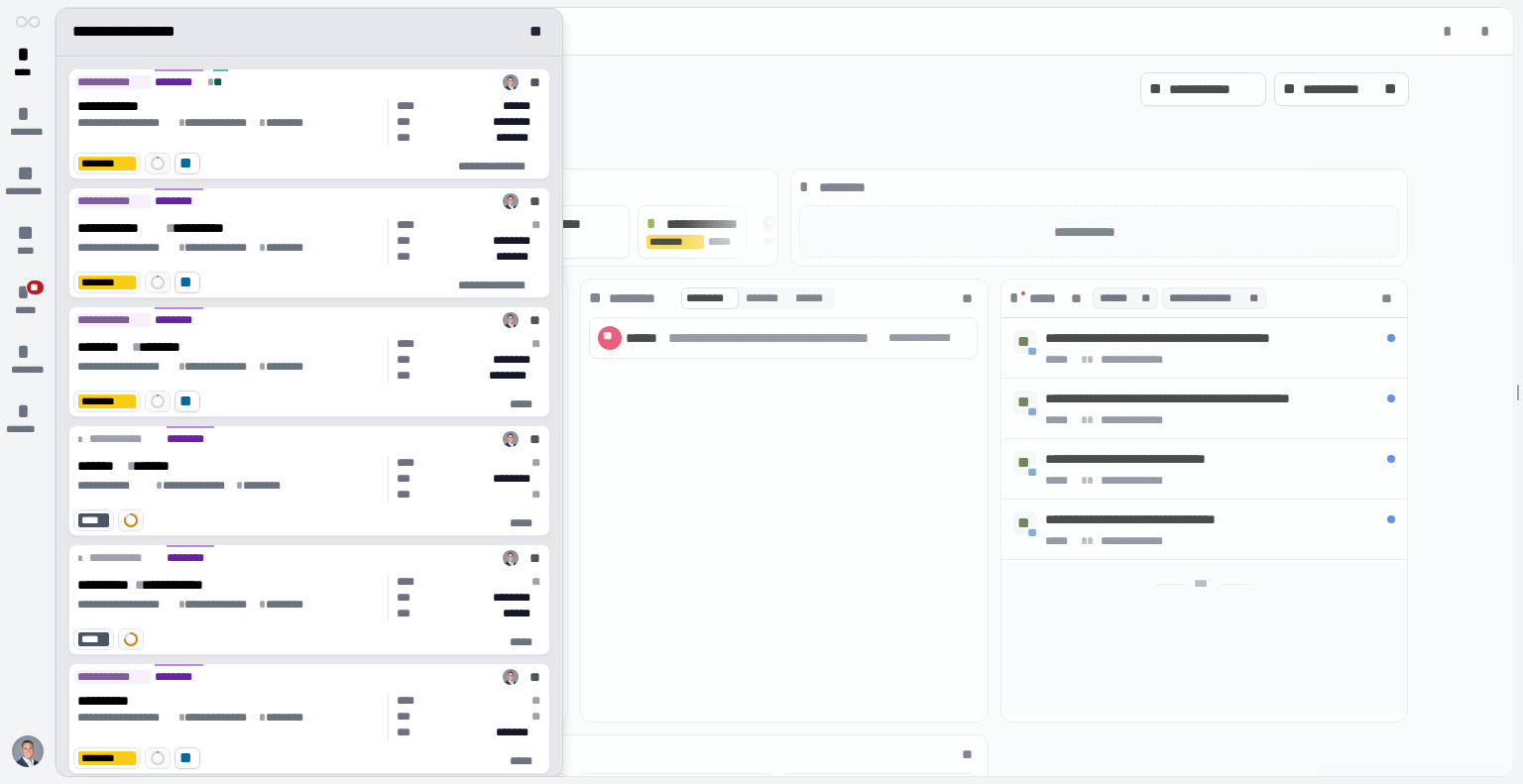 click on "**********" at bounding box center (135, 32) 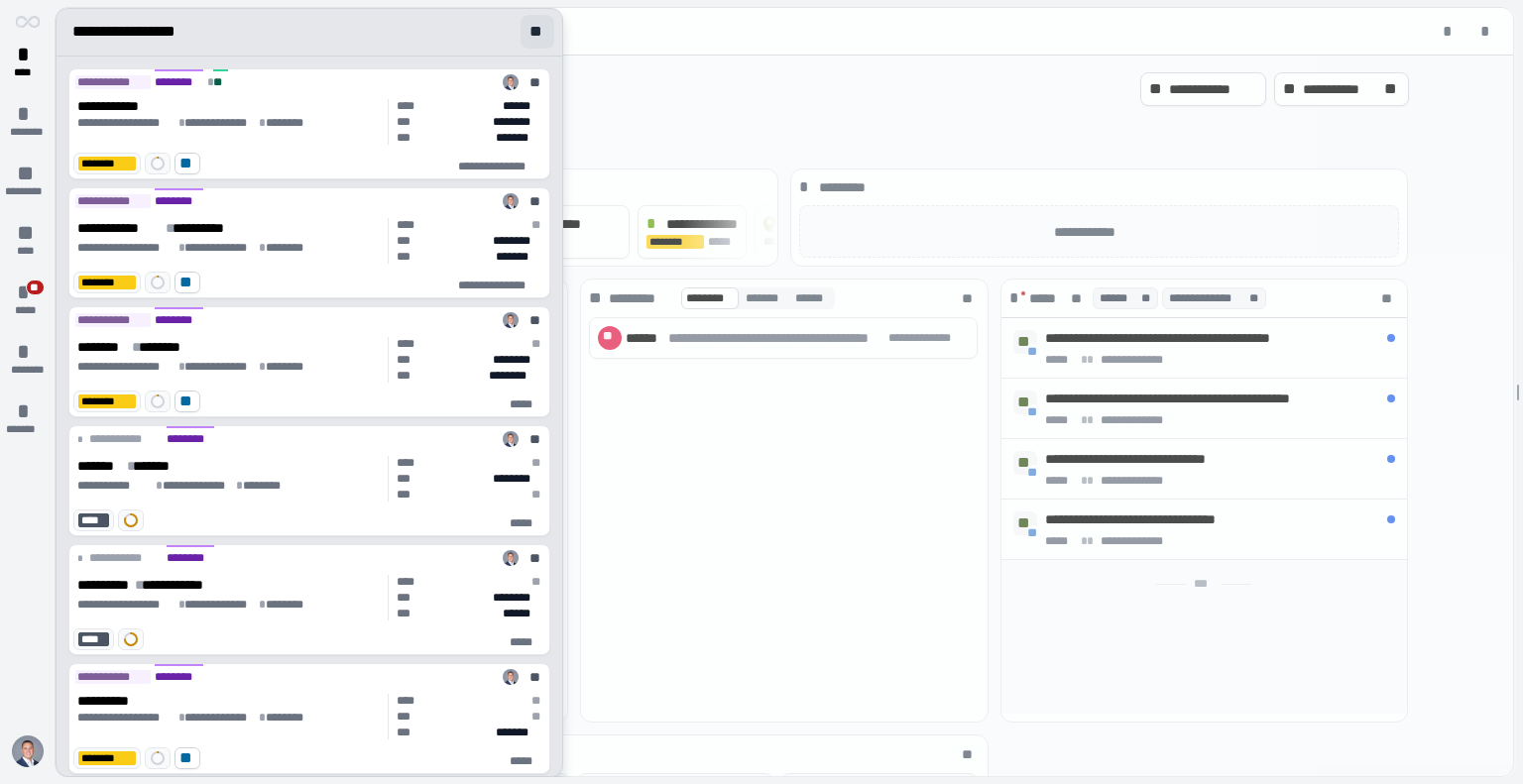 click on "**" at bounding box center [537, 32] 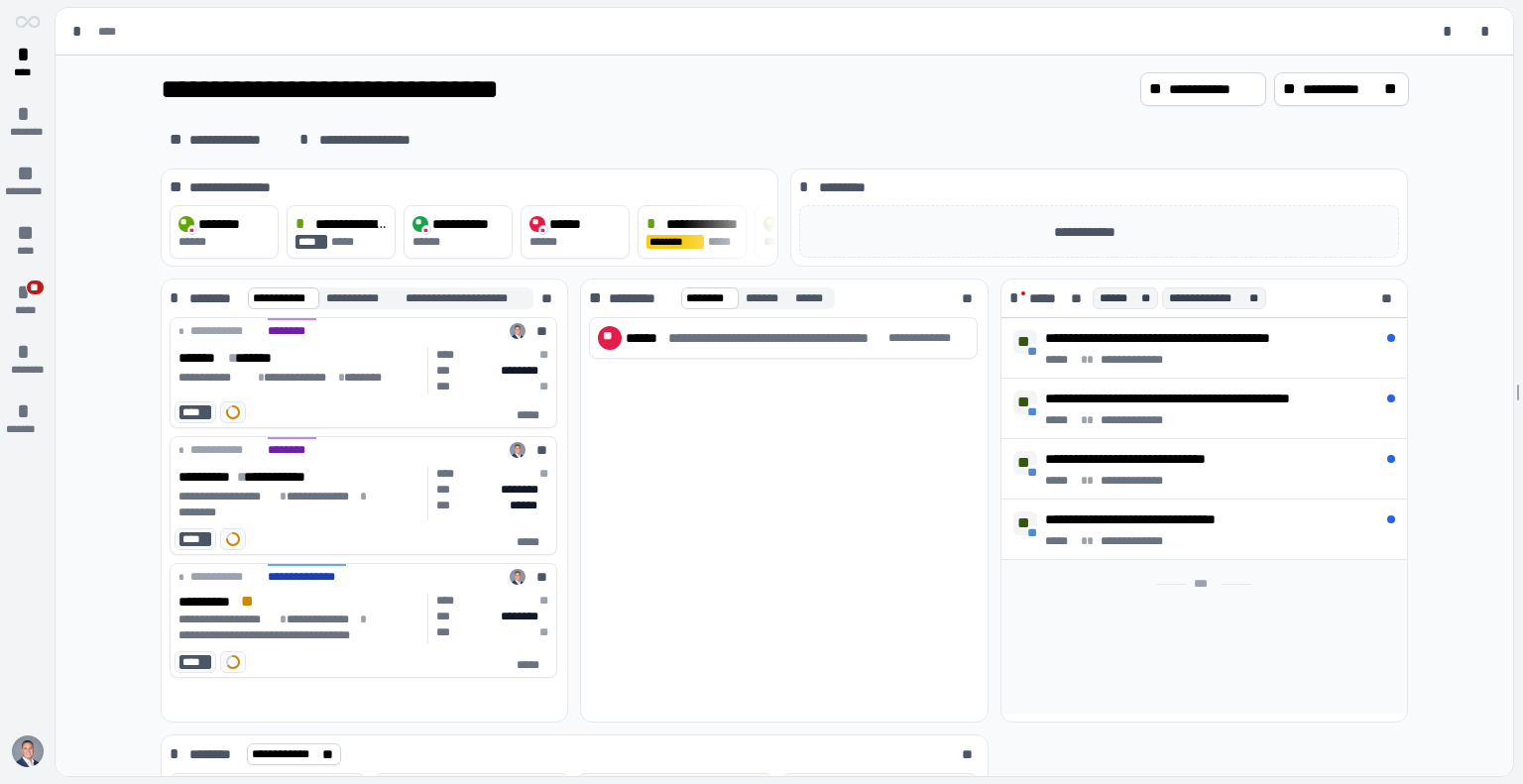scroll, scrollTop: 0, scrollLeft: 0, axis: both 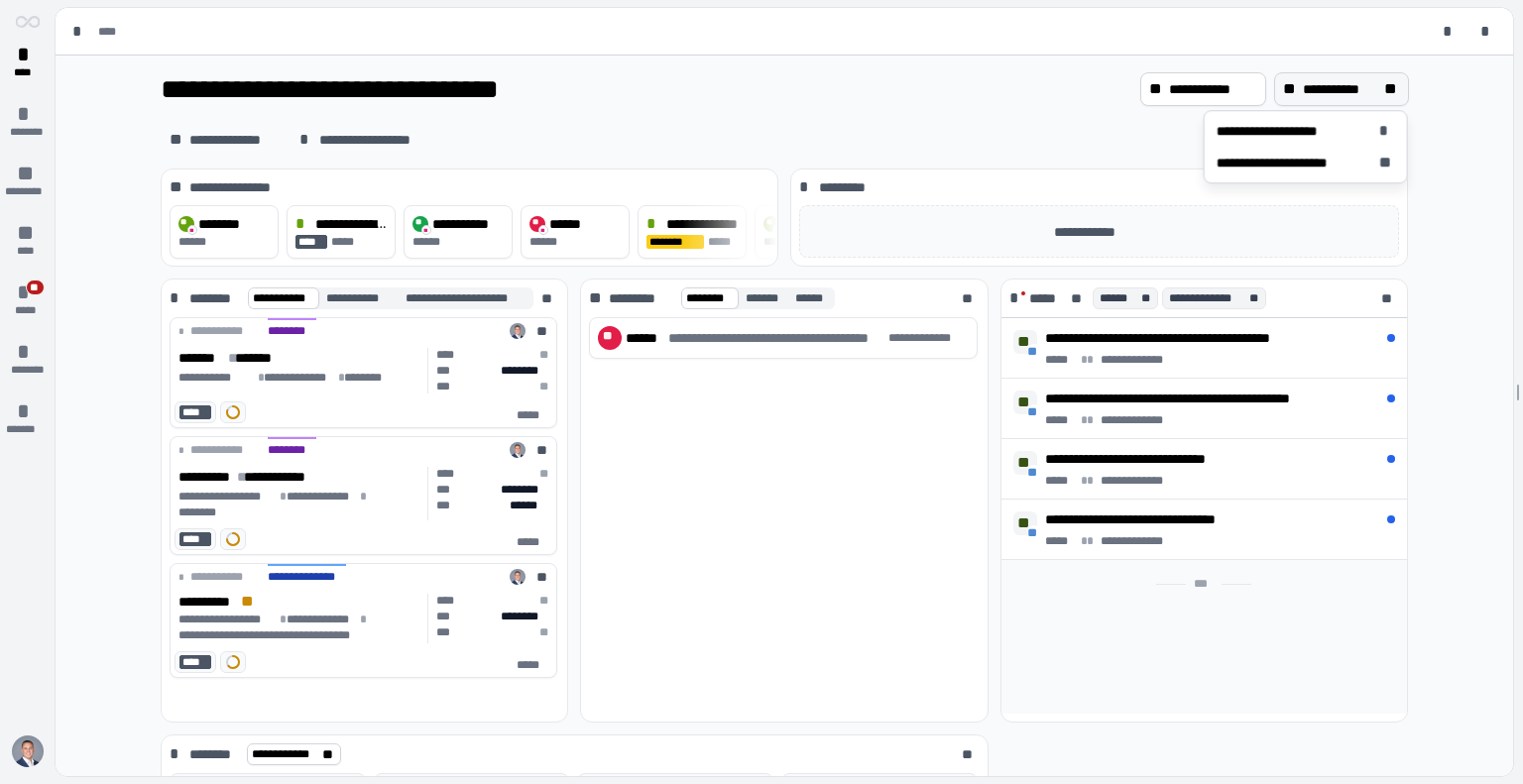 click on "**********" at bounding box center [1342, 89] 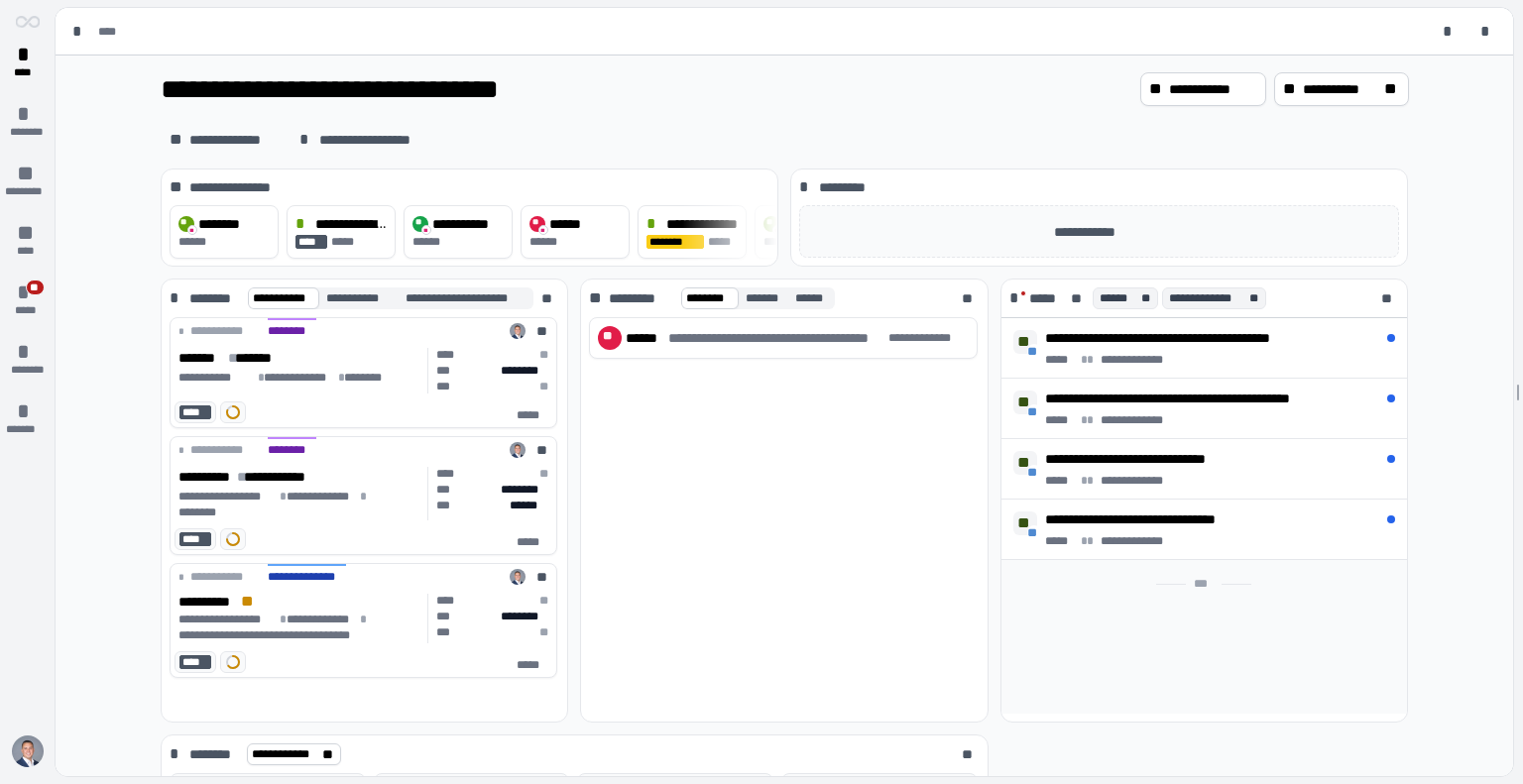 click on "**********" at bounding box center (784, 140) 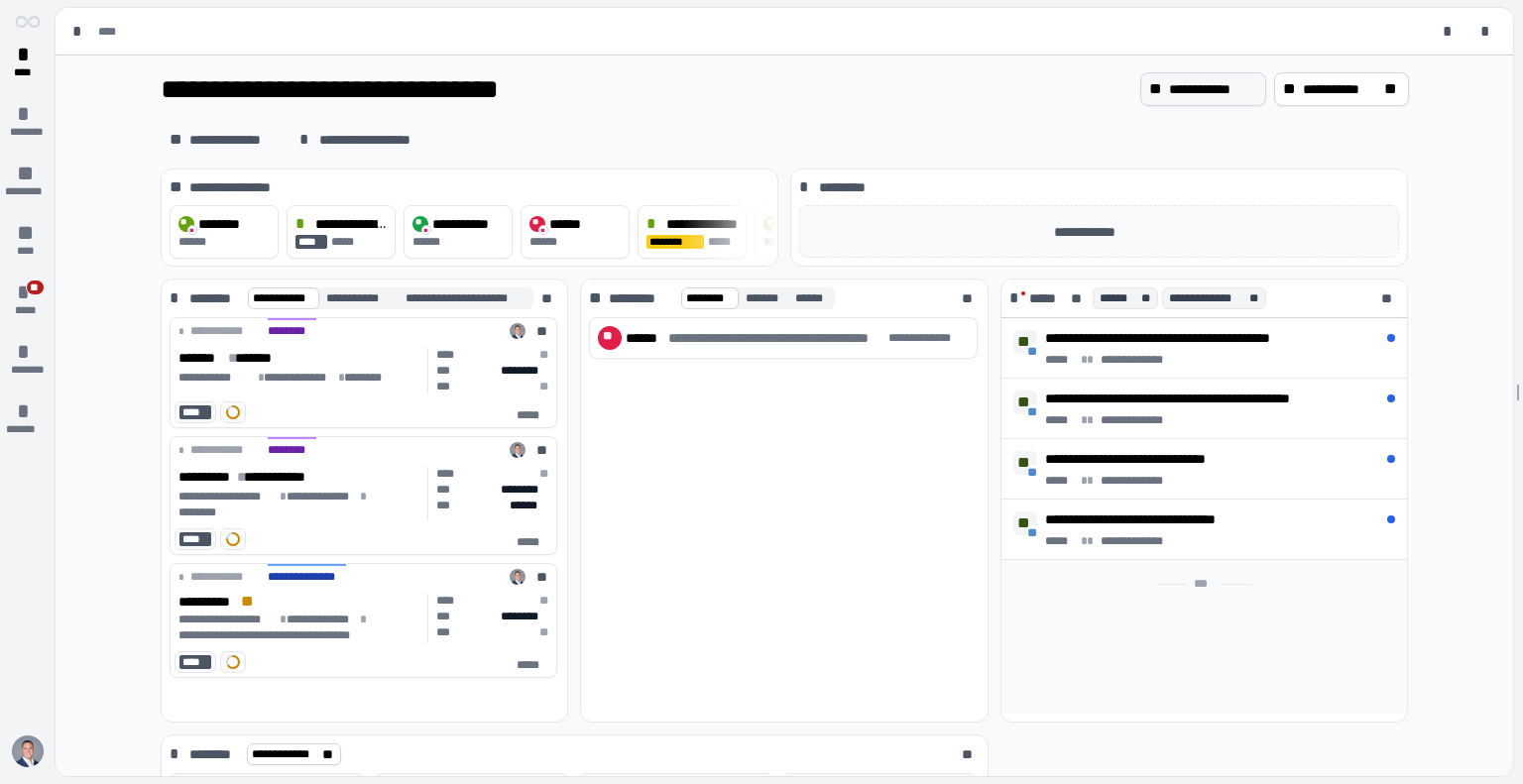 click on "**********" at bounding box center (1213, 89) 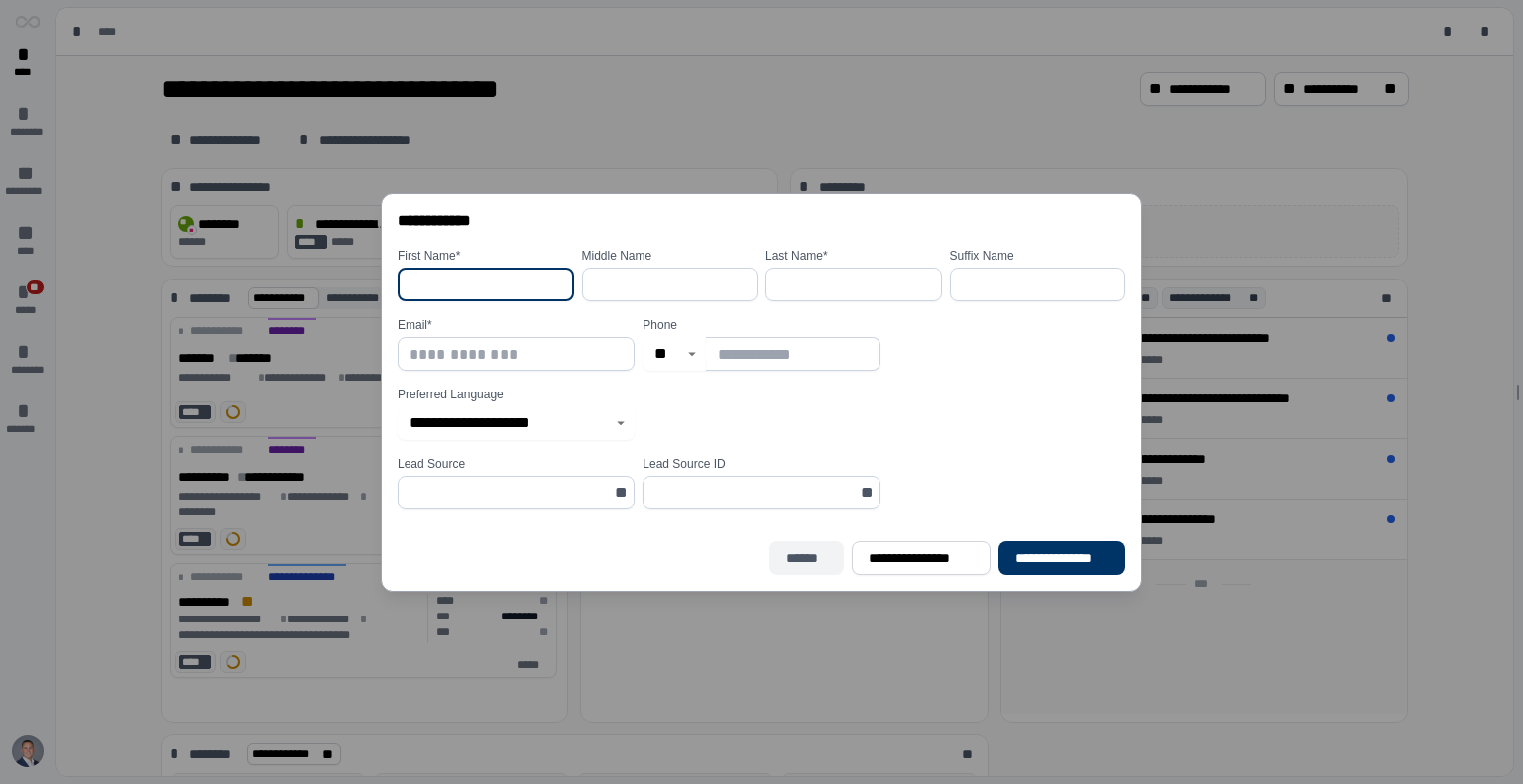 click on "******" at bounding box center [807, 558] 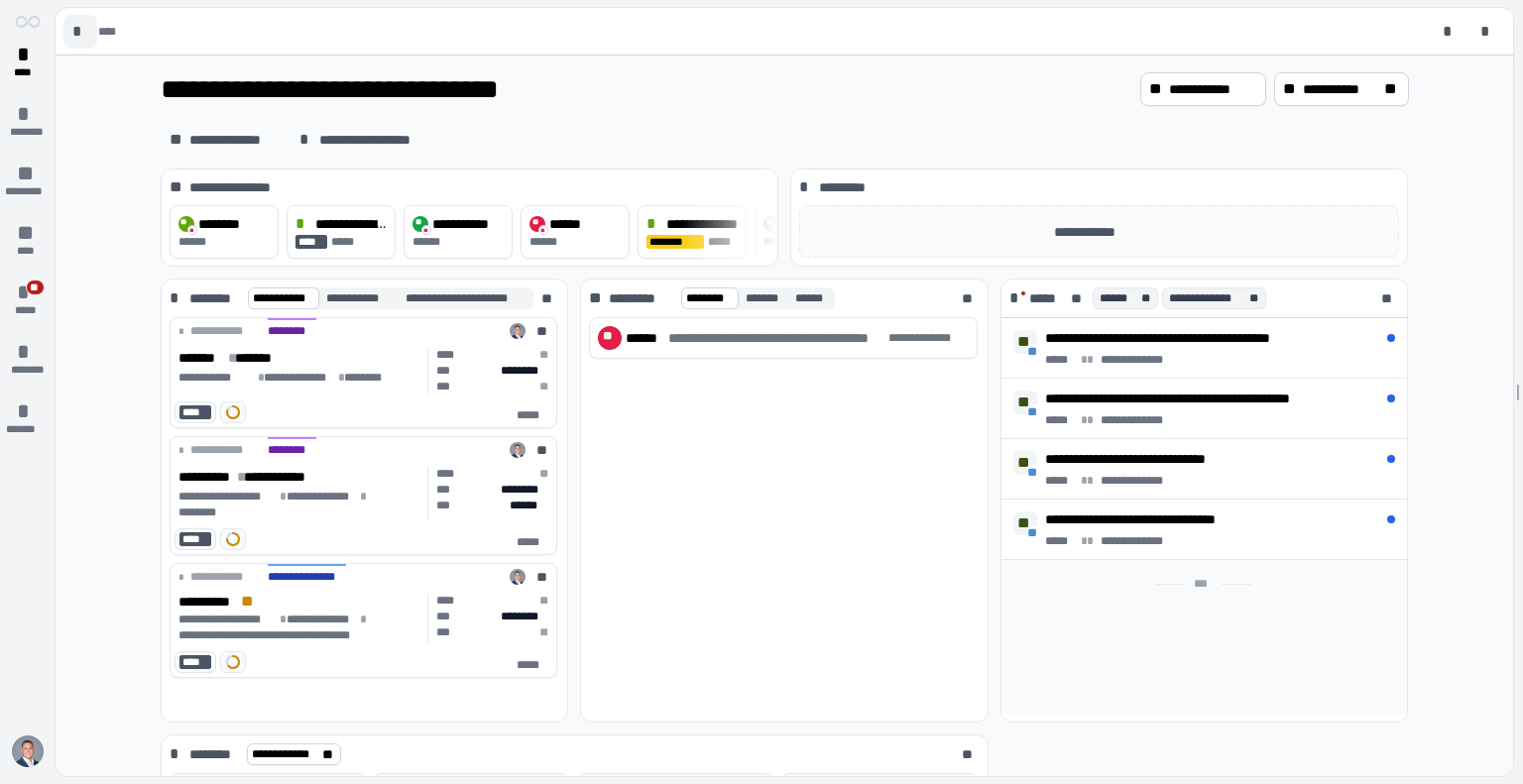click on "*" at bounding box center [80, 32] 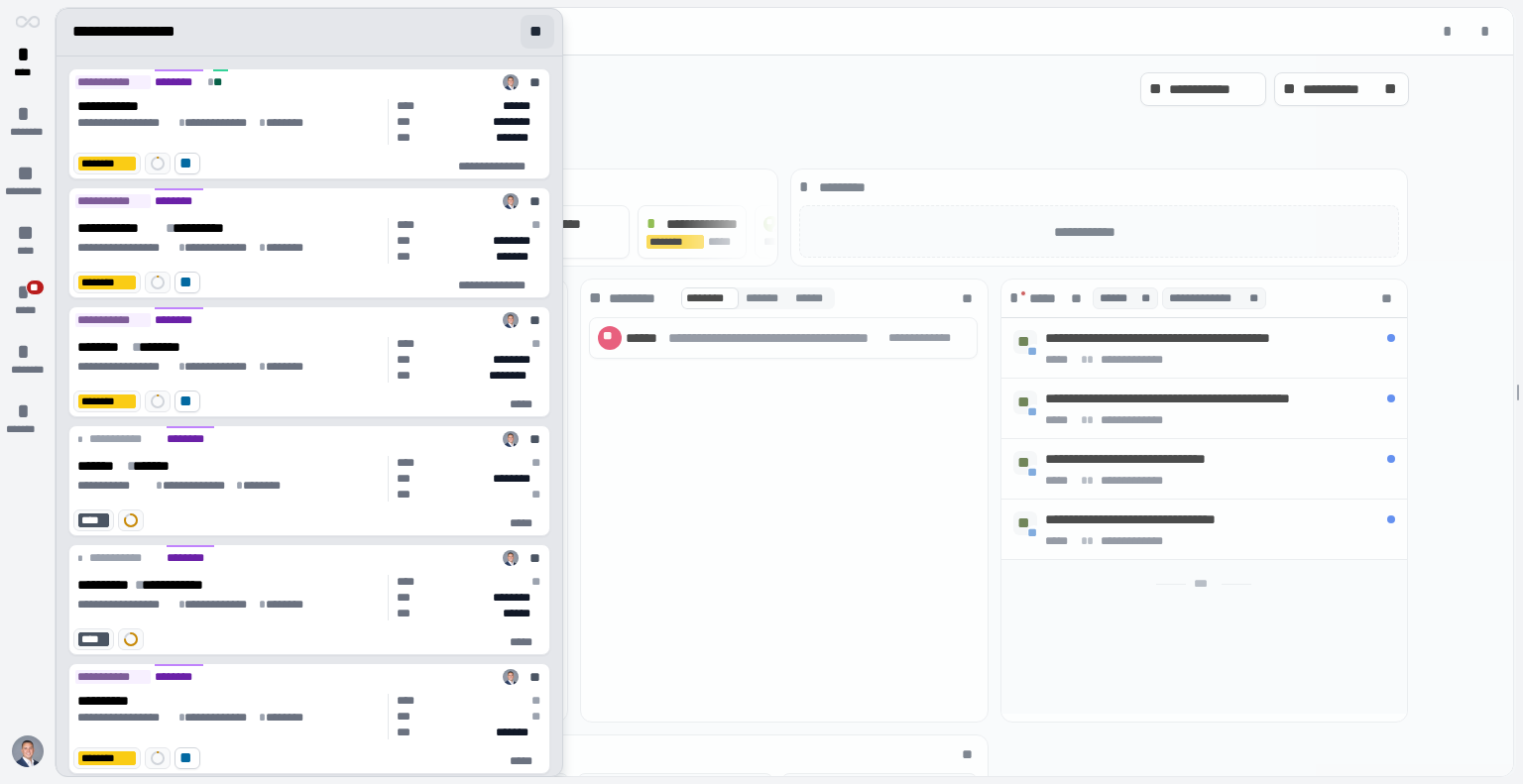 click on "**" at bounding box center (537, 32) 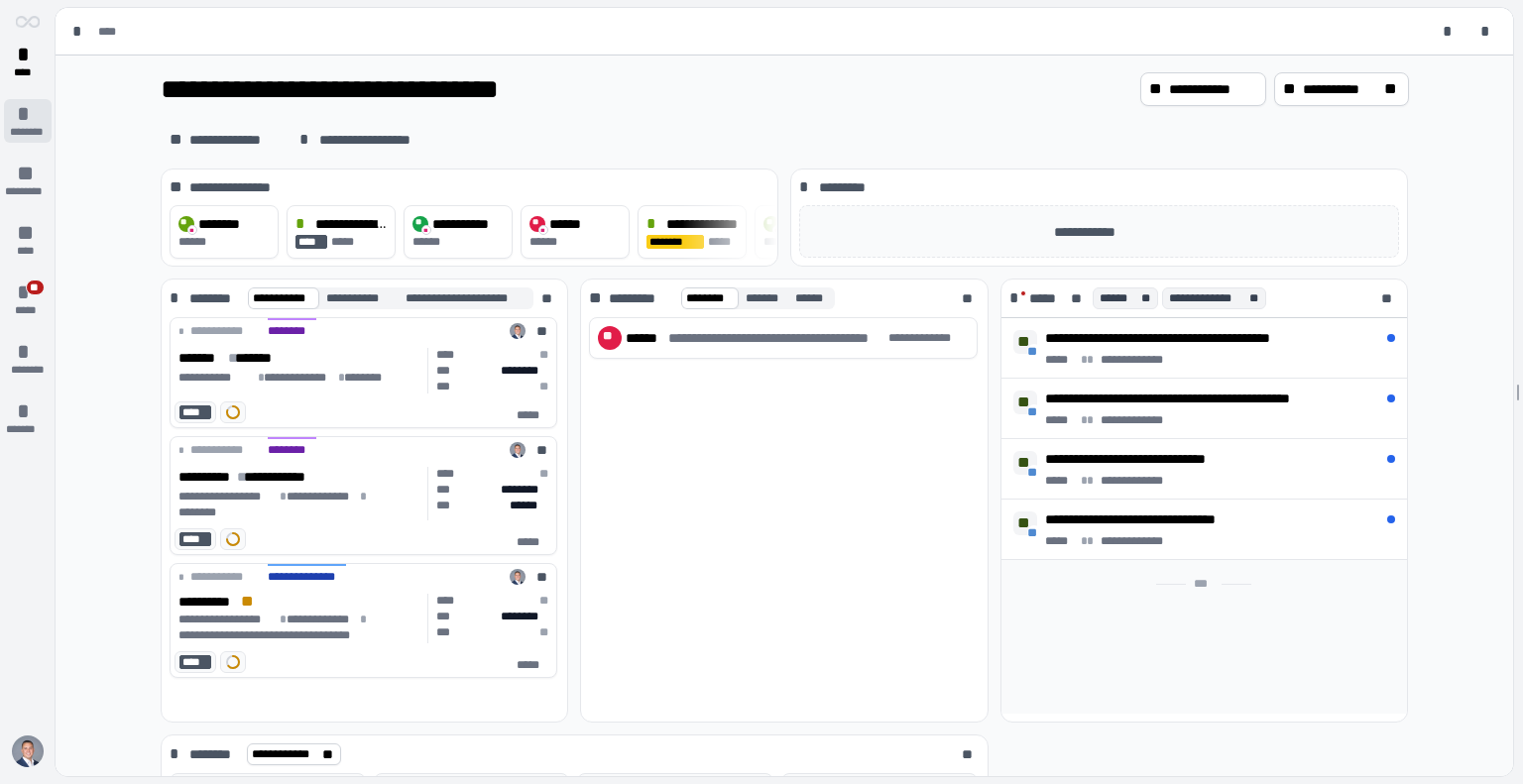 click on "********" at bounding box center (27, 132) 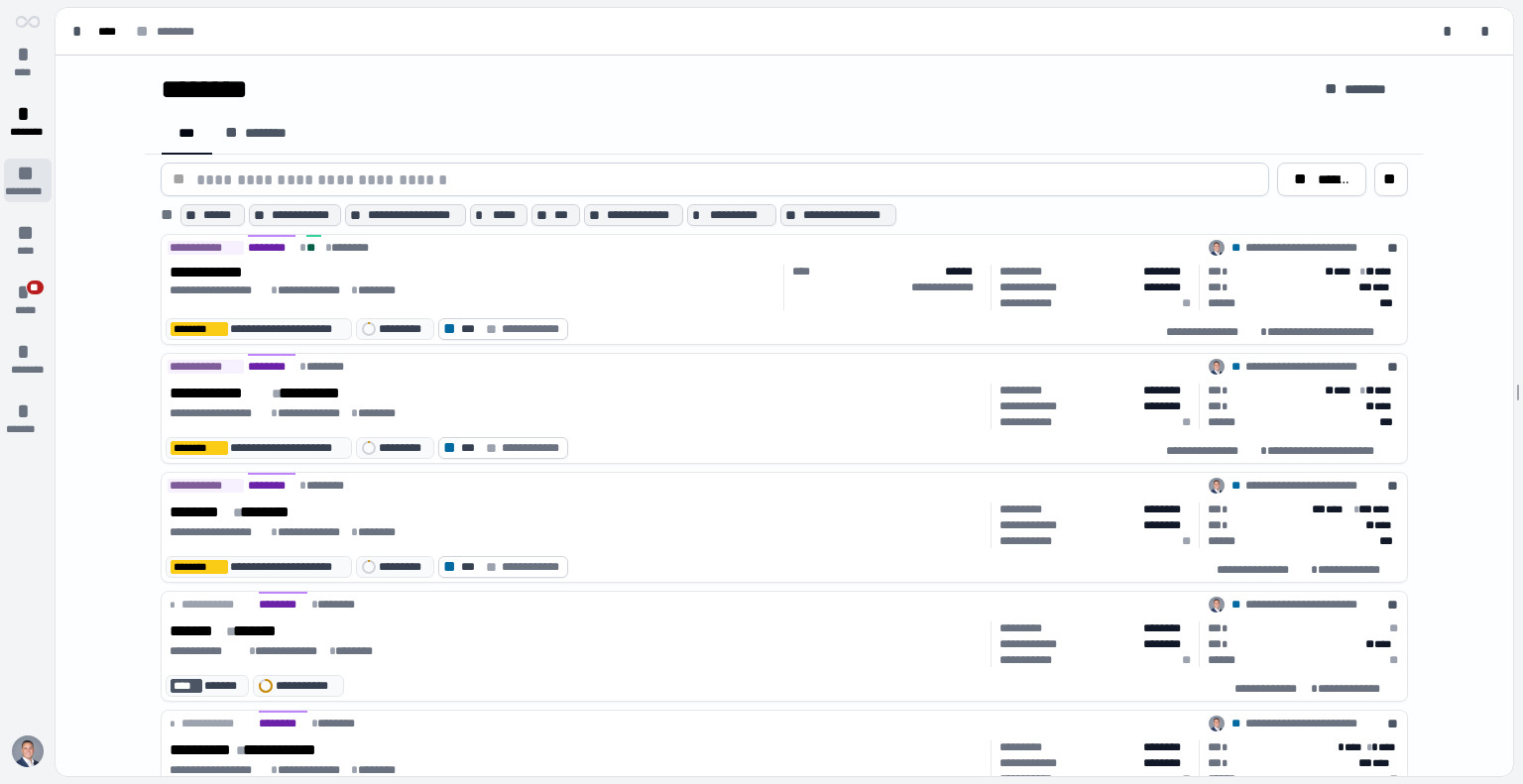 click on "** *********" at bounding box center [28, 180] 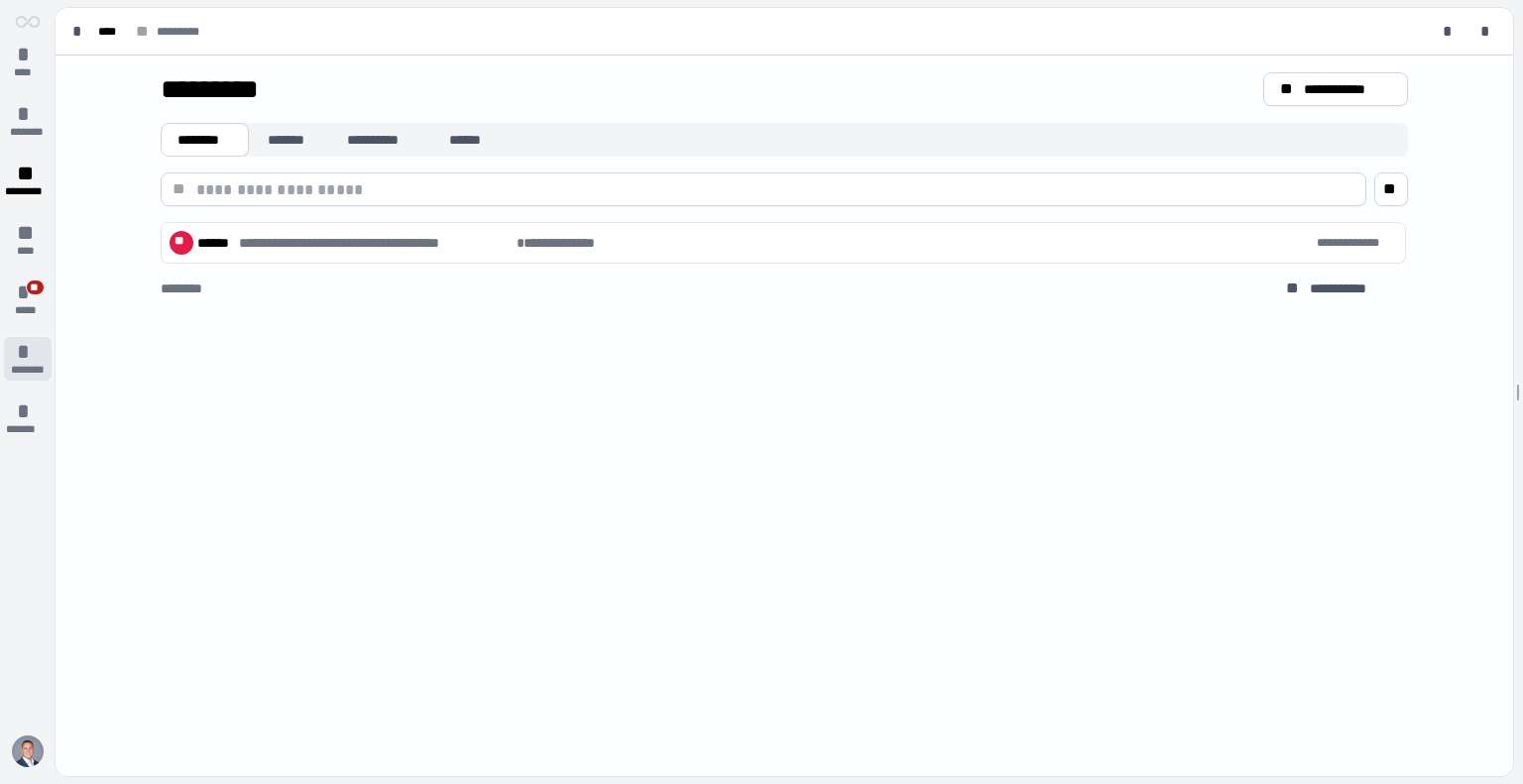 click on "*" at bounding box center [28, 352] 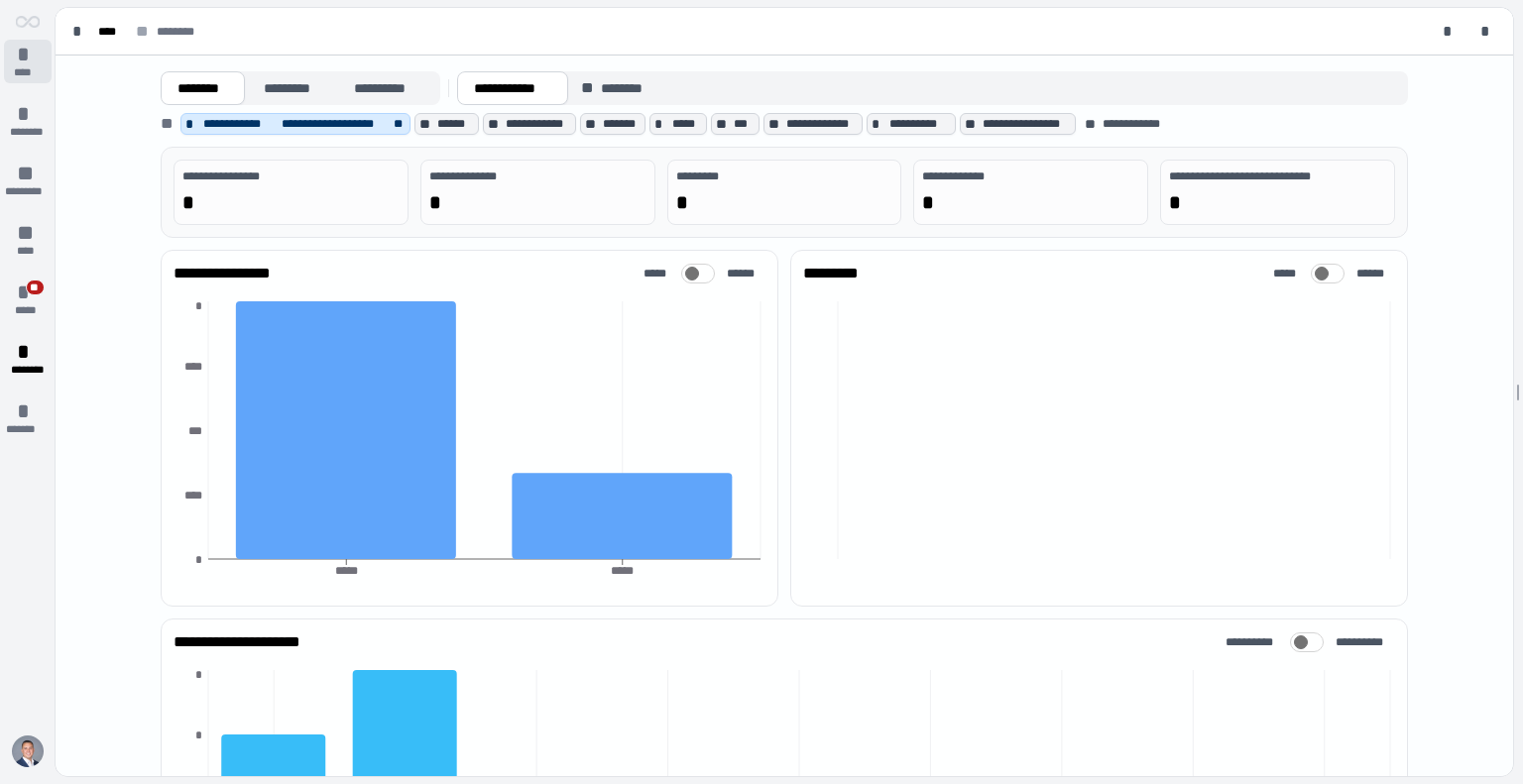 drag, startPoint x: 32, startPoint y: 70, endPoint x: 49, endPoint y: 70, distance: 17 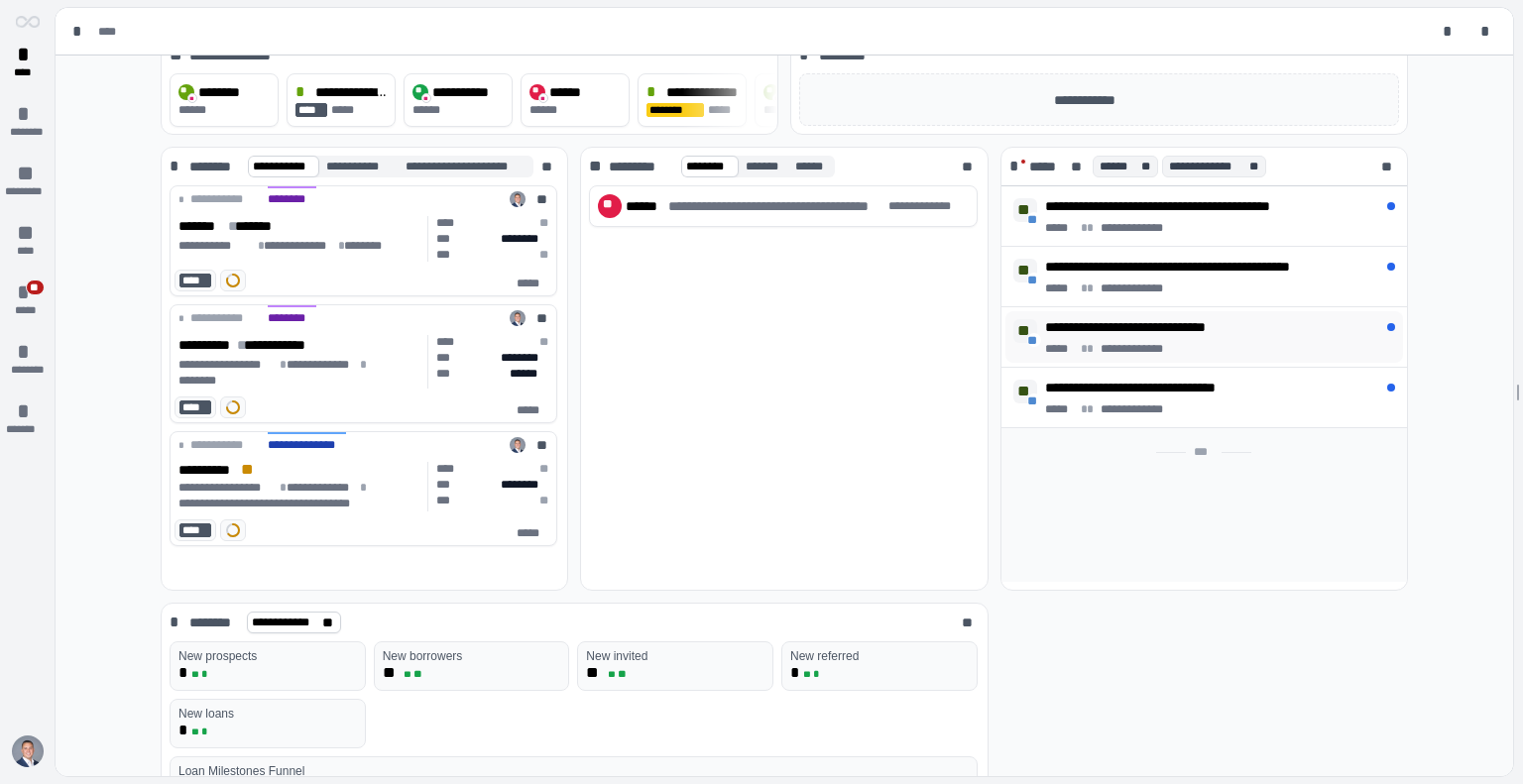 scroll, scrollTop: 0, scrollLeft: 0, axis: both 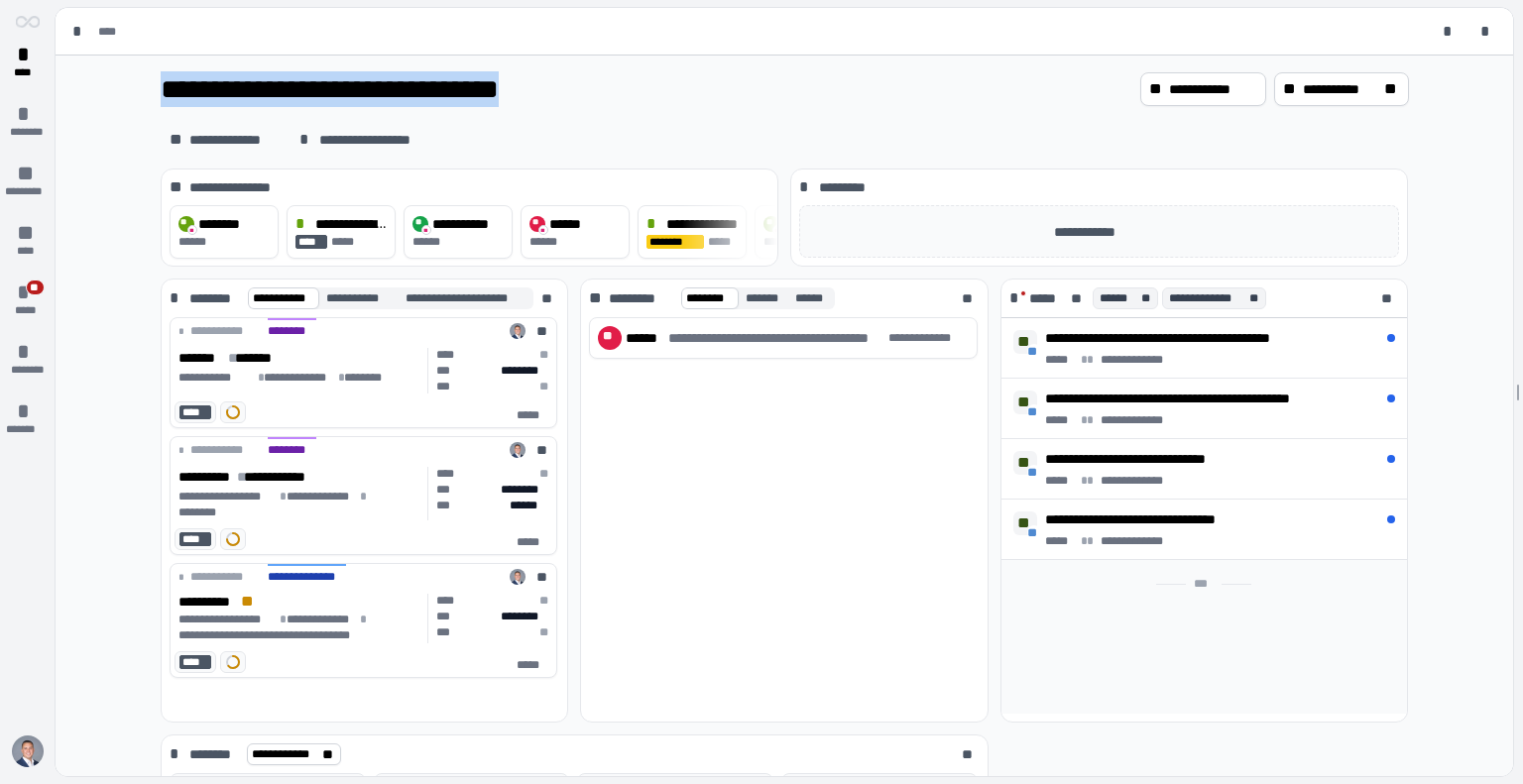 drag, startPoint x: 163, startPoint y: 84, endPoint x: 600, endPoint y: 90, distance: 437.0412 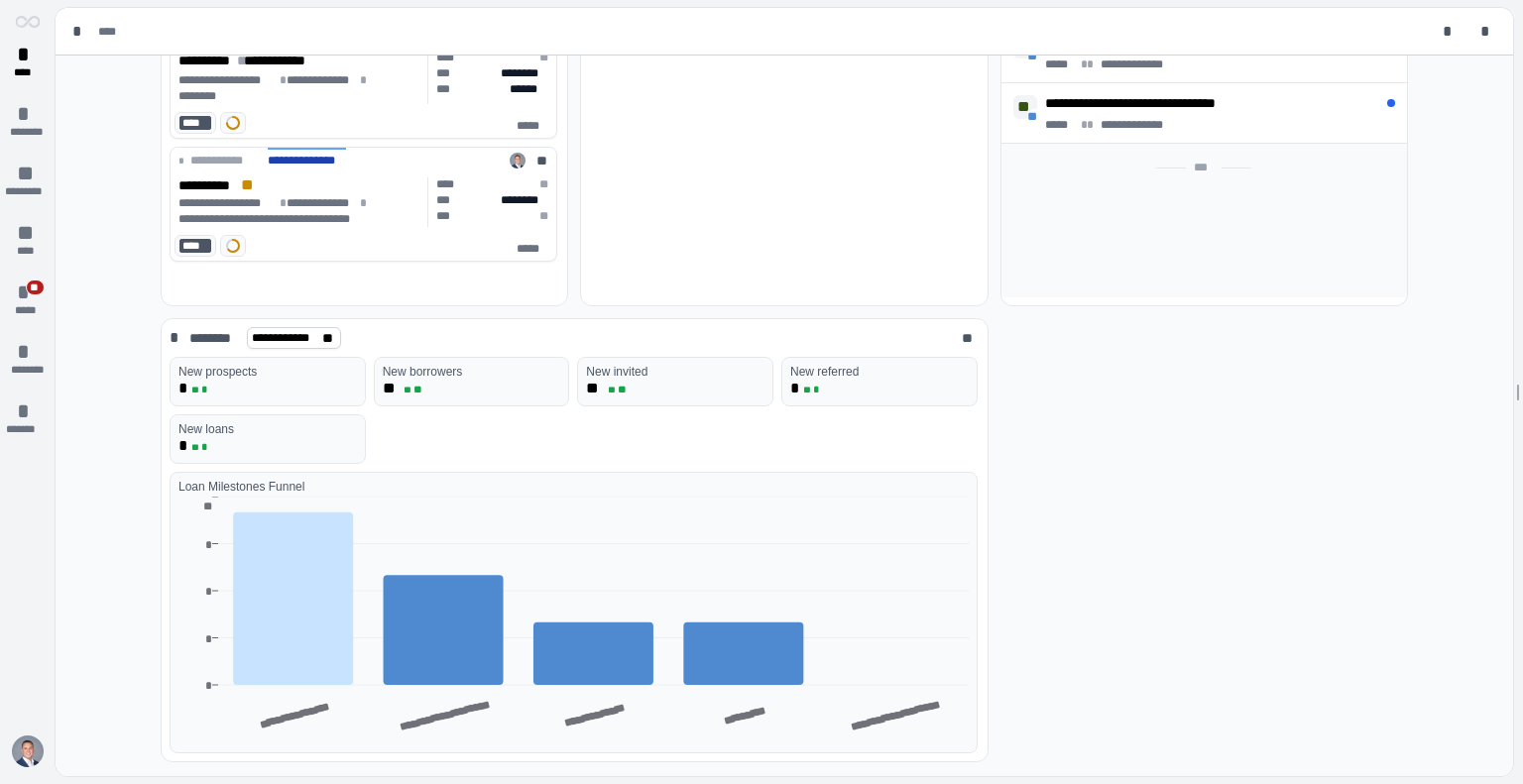 scroll, scrollTop: 0, scrollLeft: 0, axis: both 